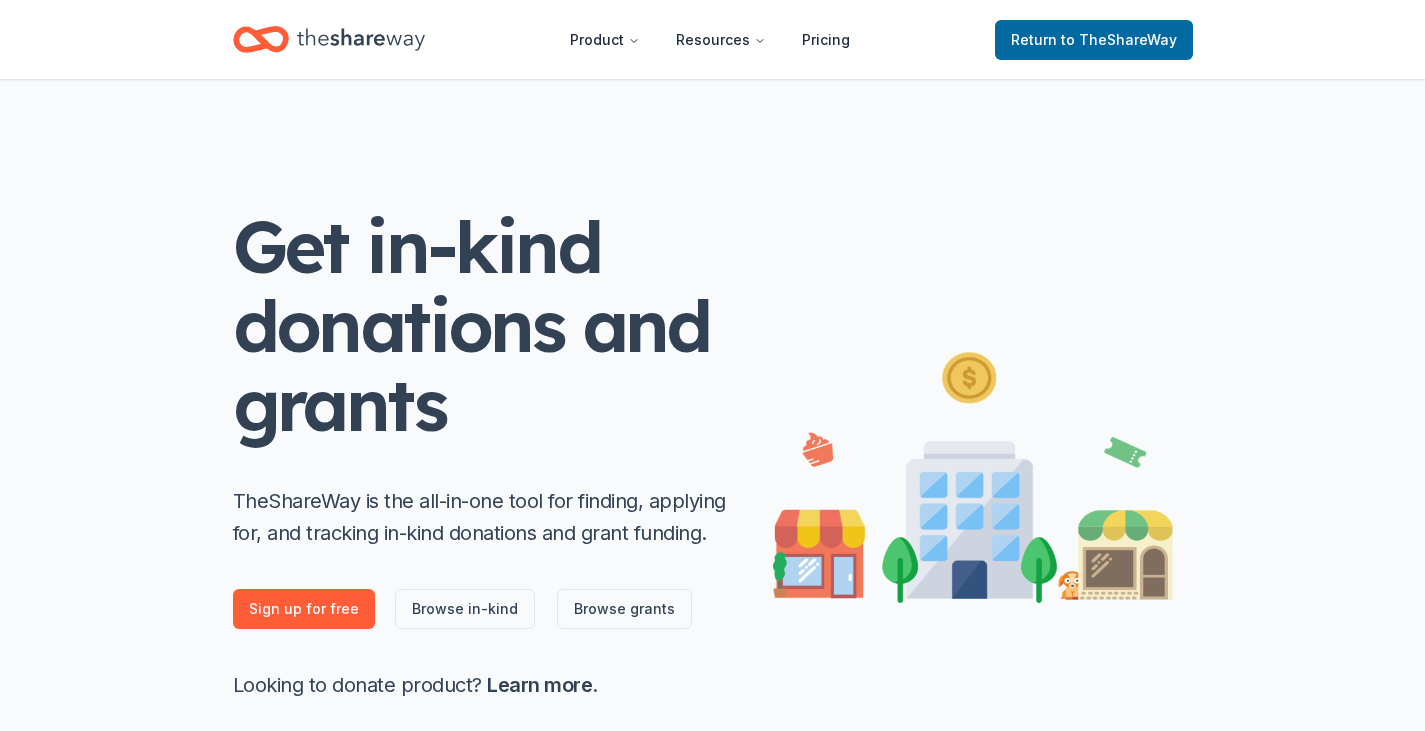 scroll, scrollTop: 0, scrollLeft: 0, axis: both 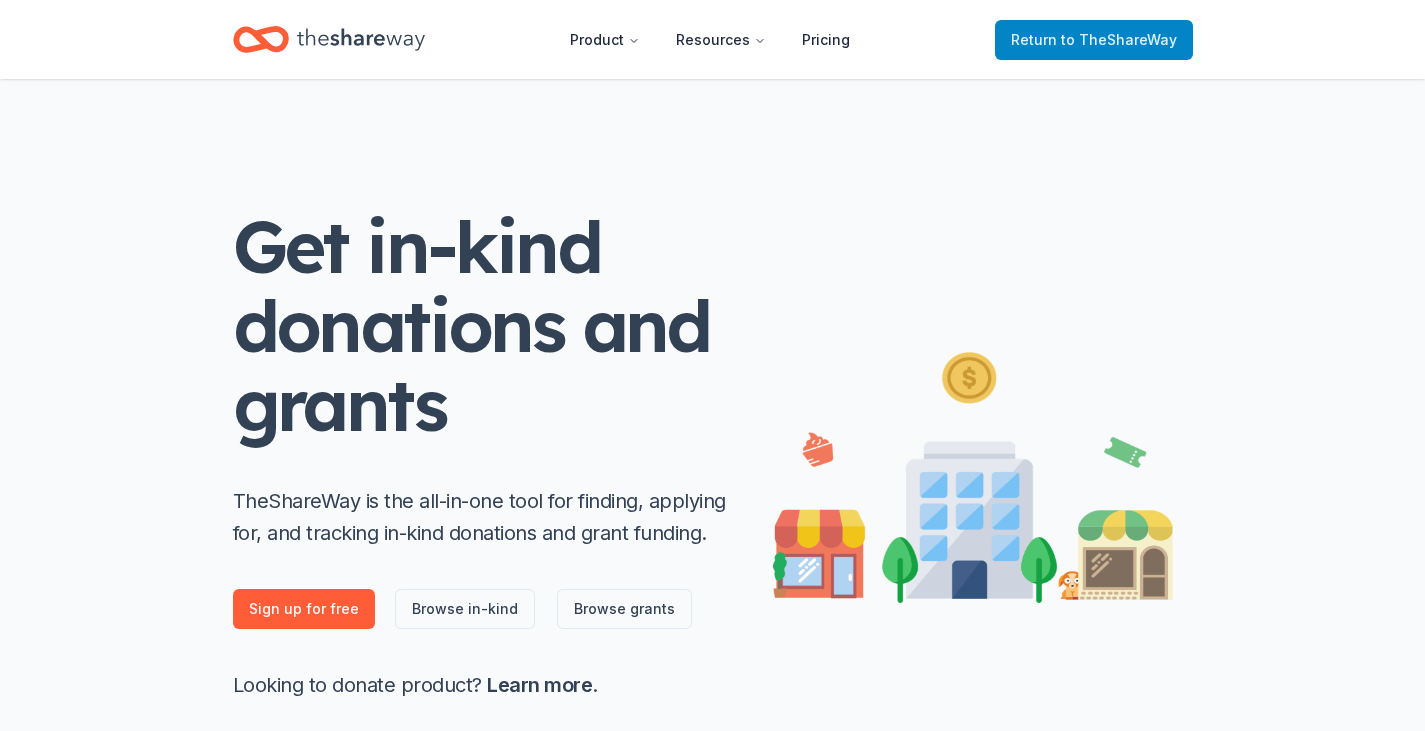click on "Return to TheShareWay" at bounding box center [1094, 40] 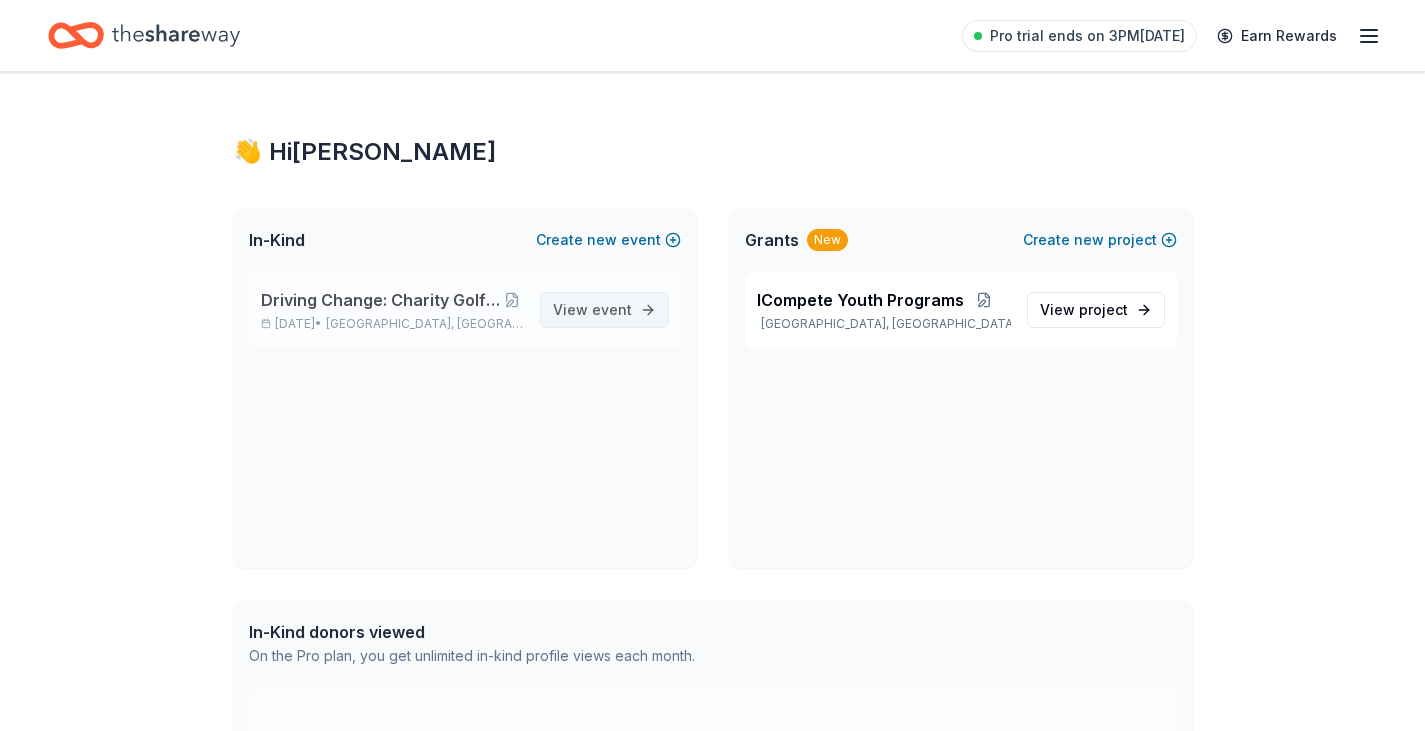 click on "event" at bounding box center [612, 309] 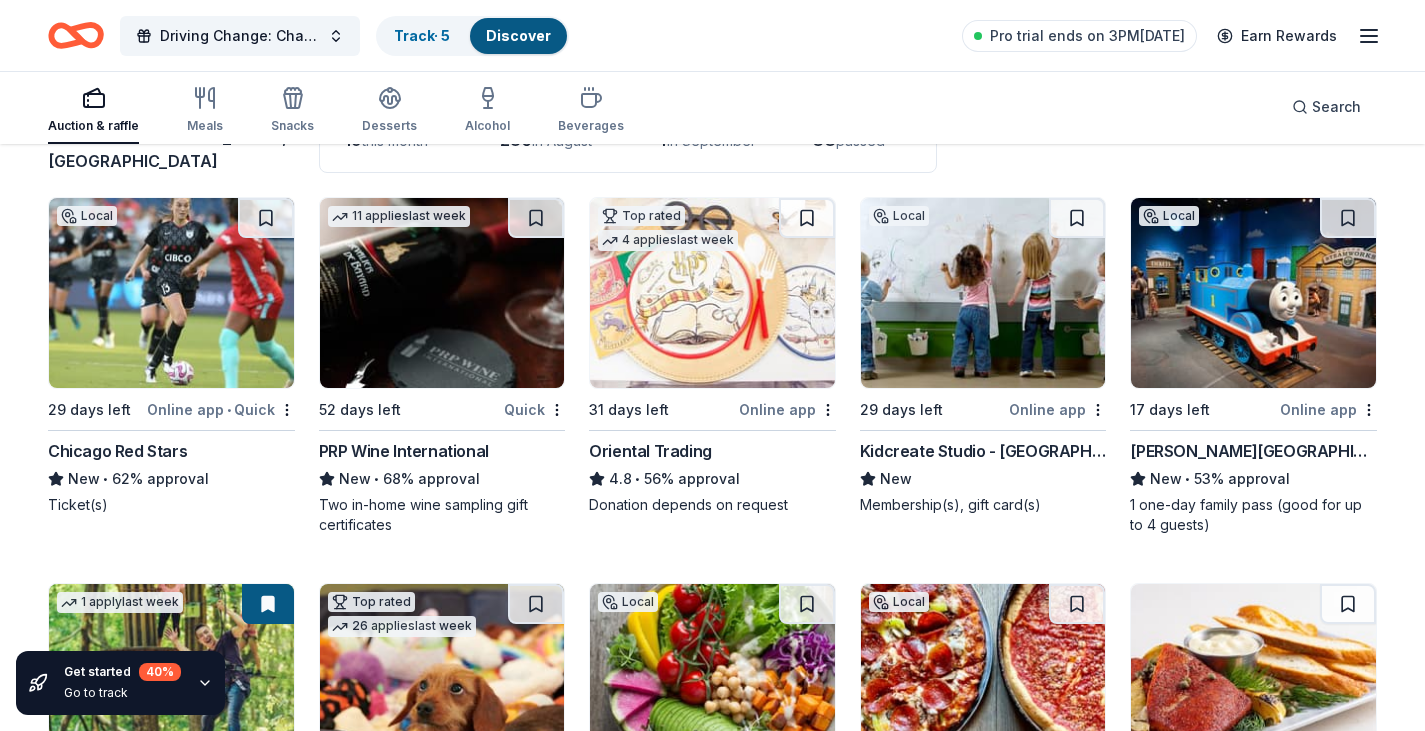scroll, scrollTop: 176, scrollLeft: 0, axis: vertical 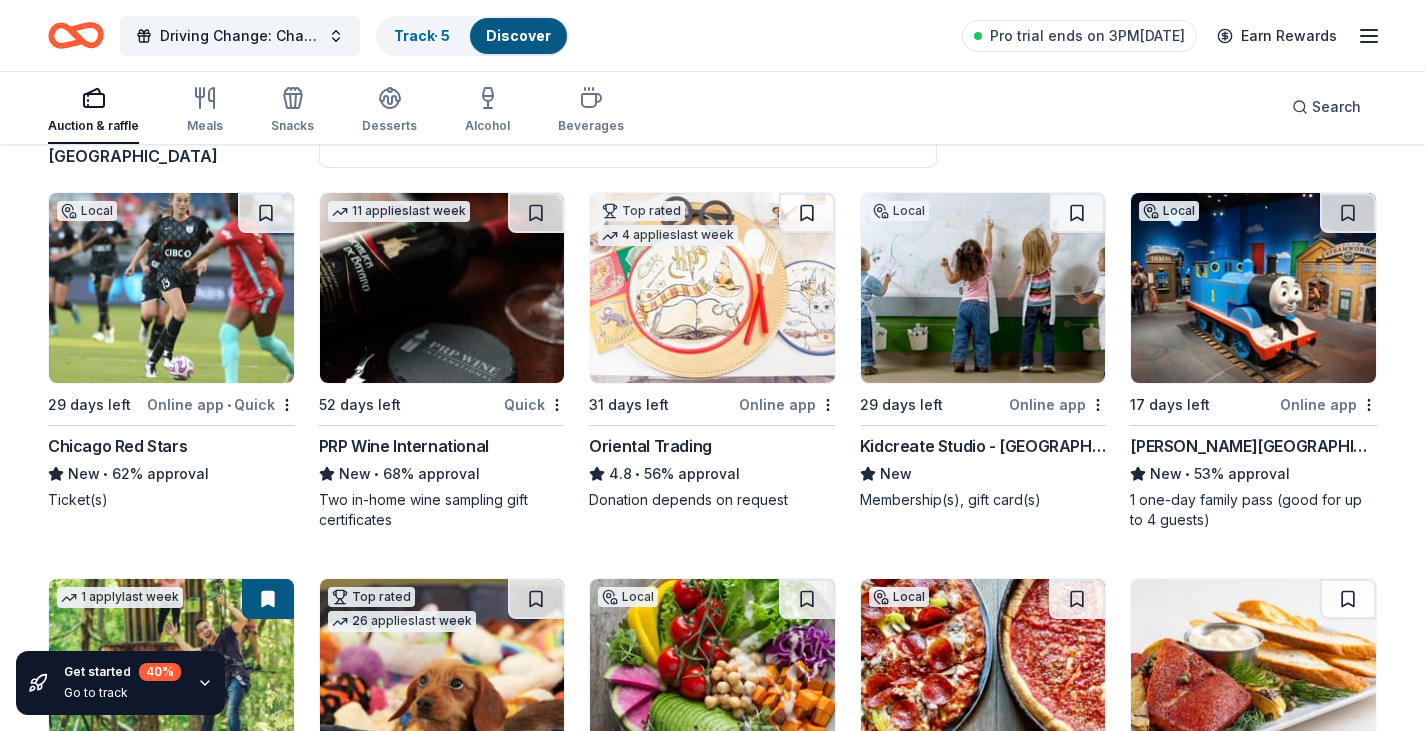 click at bounding box center (983, 288) 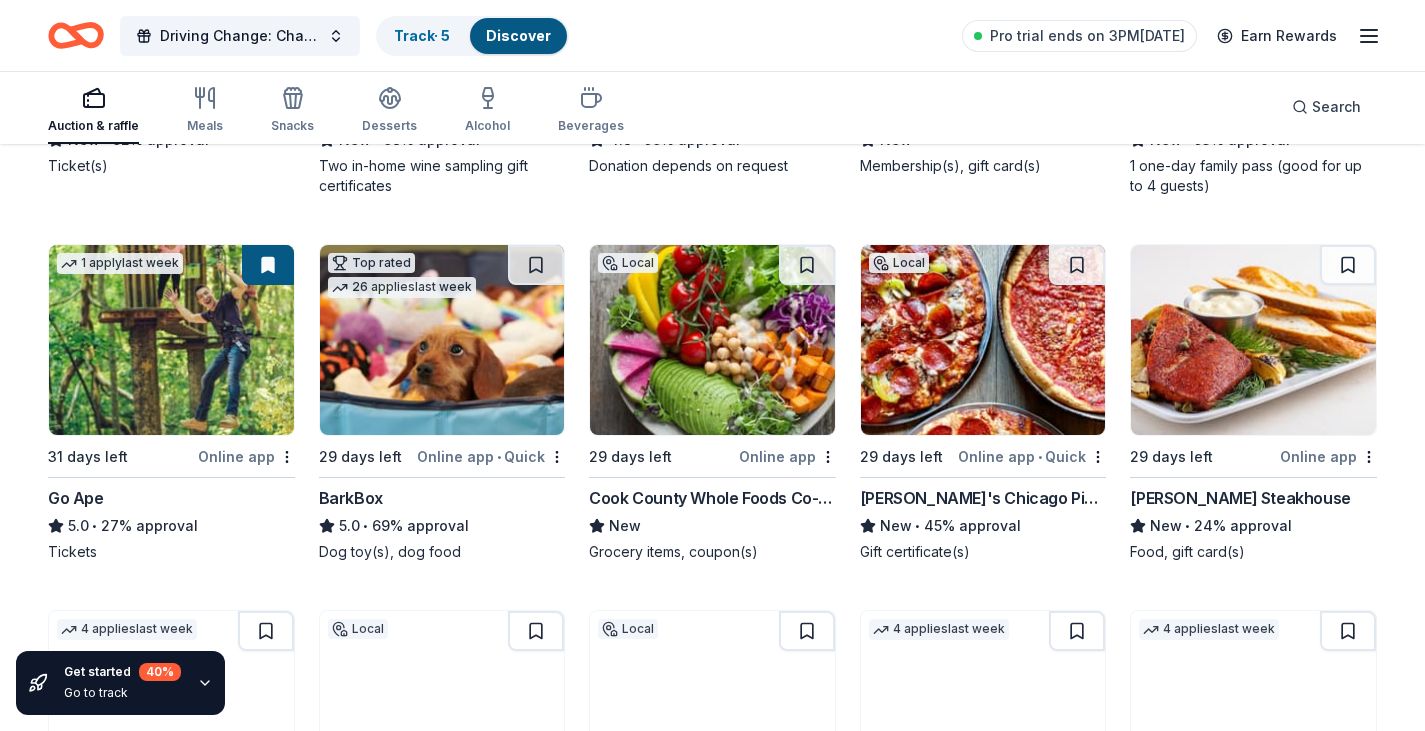 scroll, scrollTop: 546, scrollLeft: 0, axis: vertical 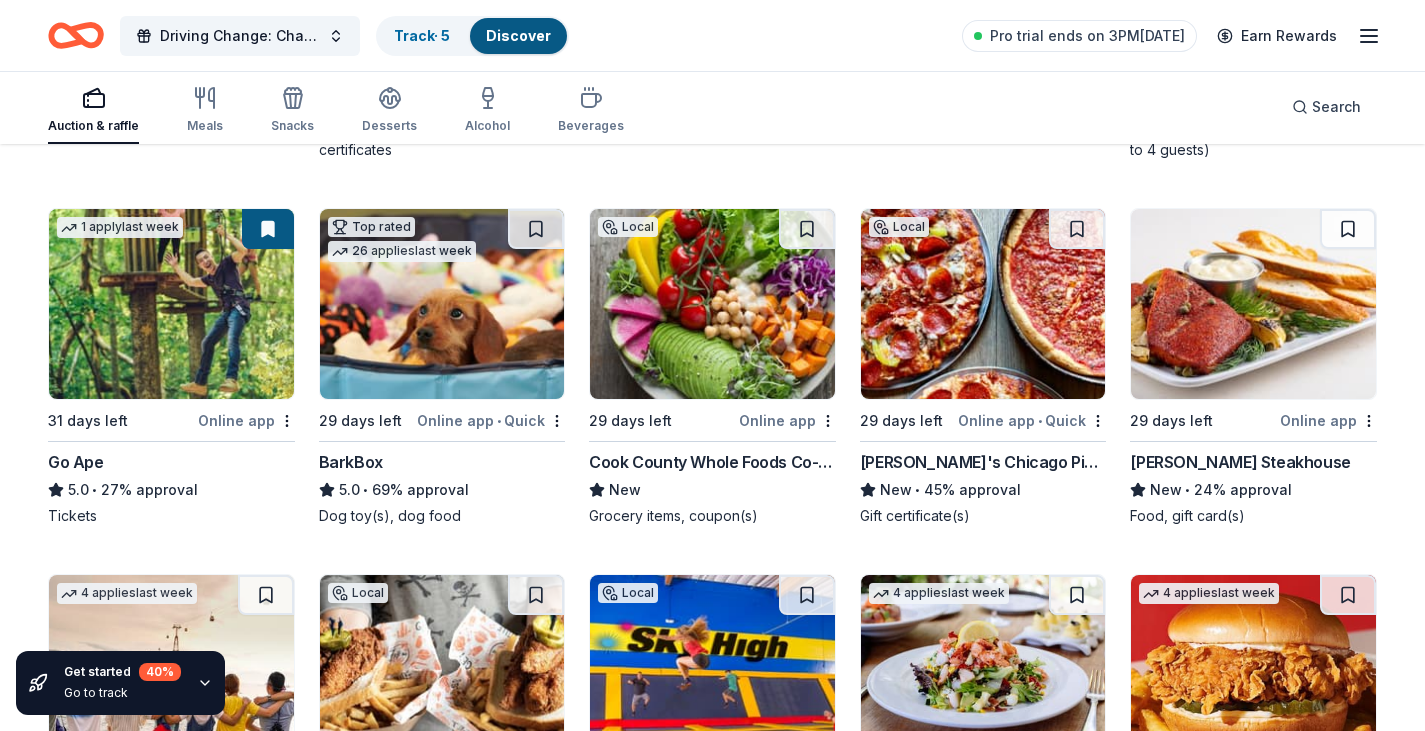 click at bounding box center [171, 304] 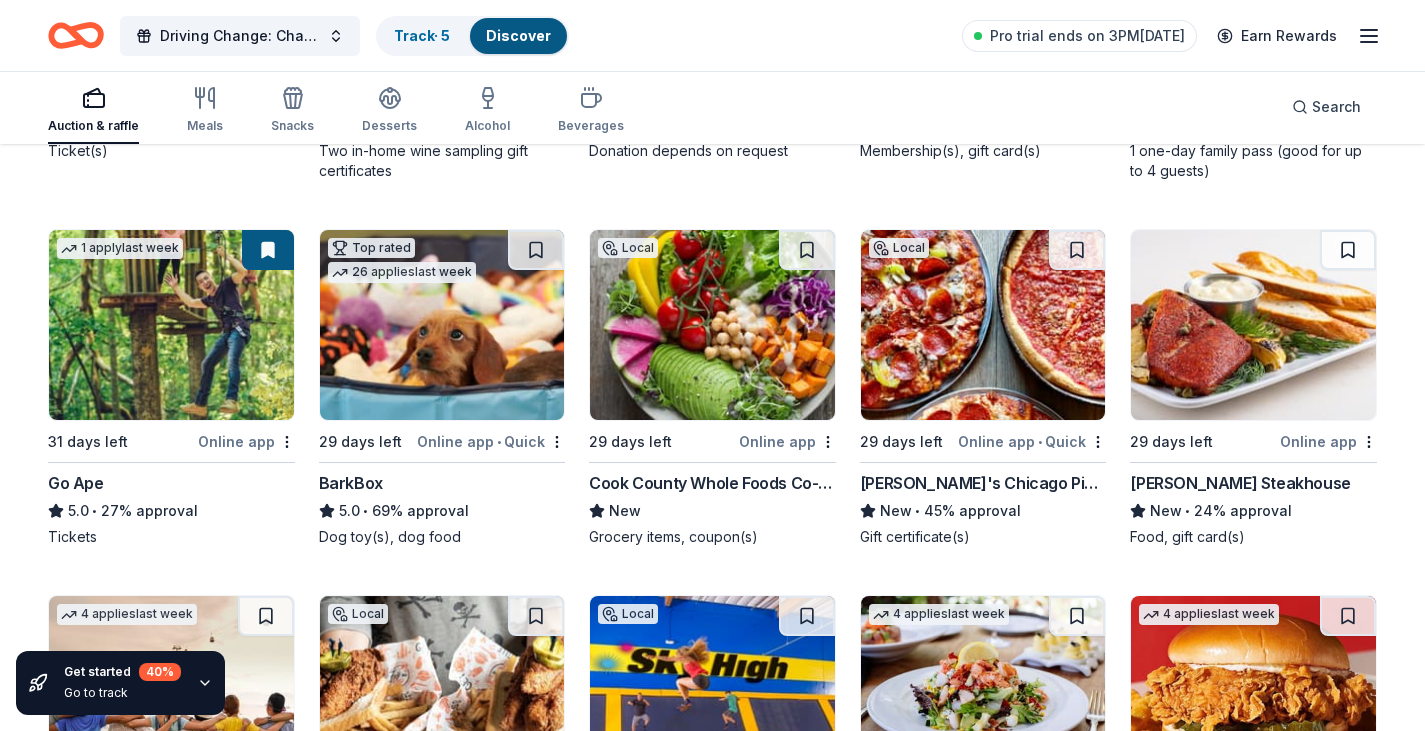 scroll, scrollTop: 434, scrollLeft: 0, axis: vertical 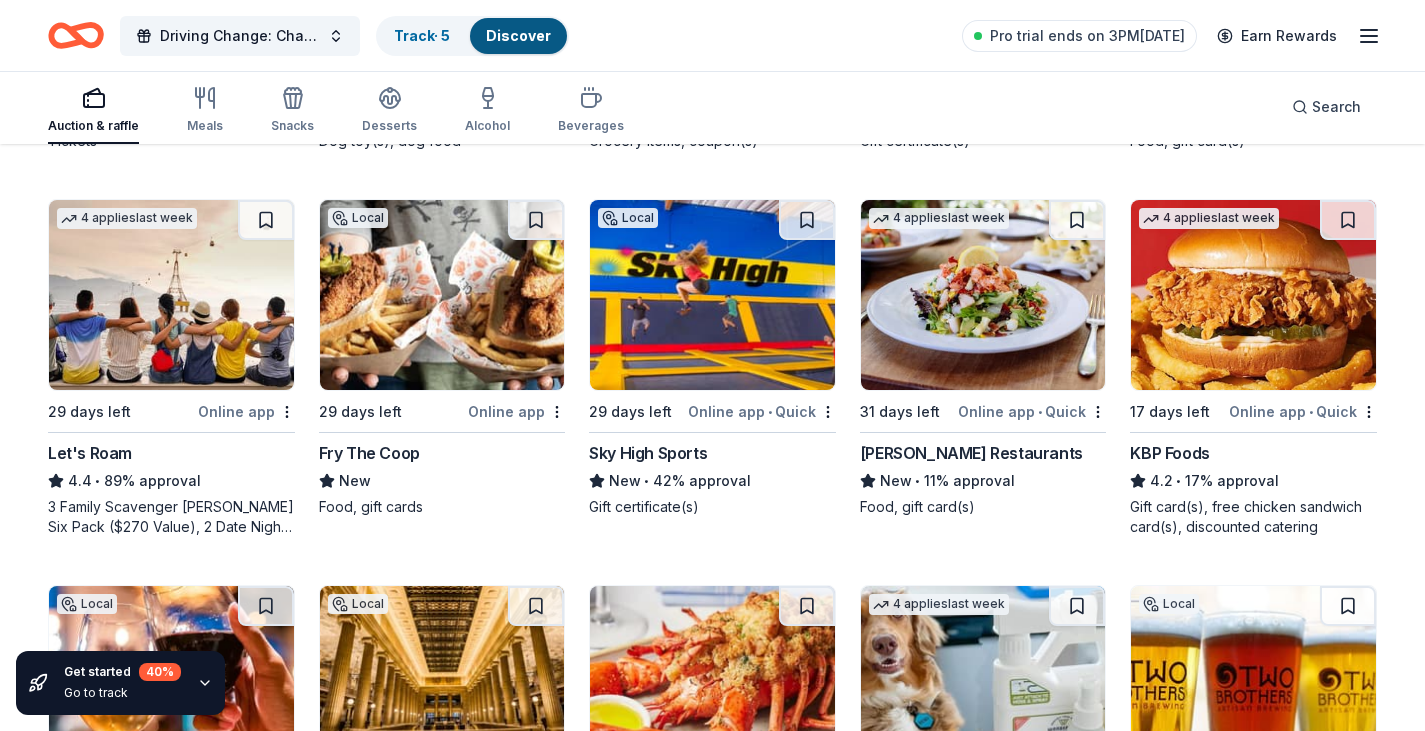 click at bounding box center (171, 295) 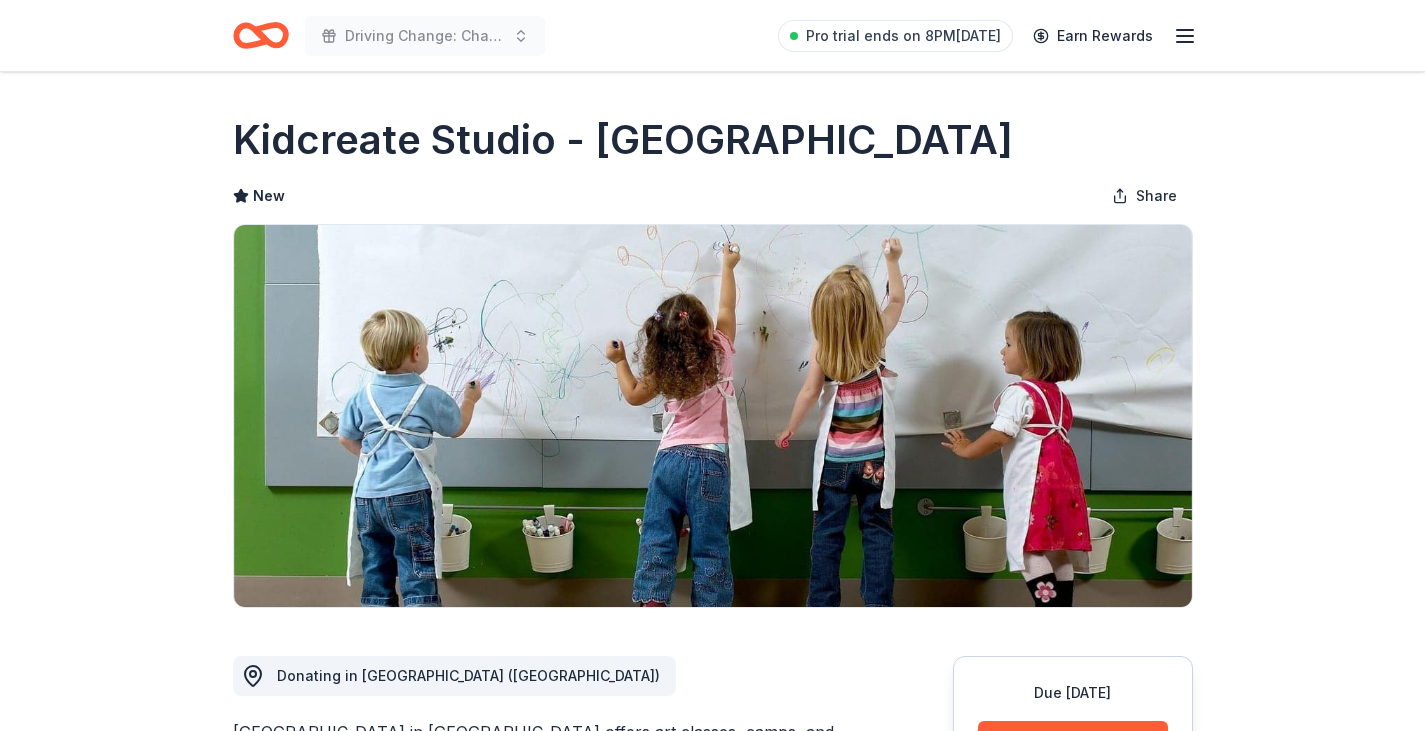 scroll, scrollTop: 0, scrollLeft: 0, axis: both 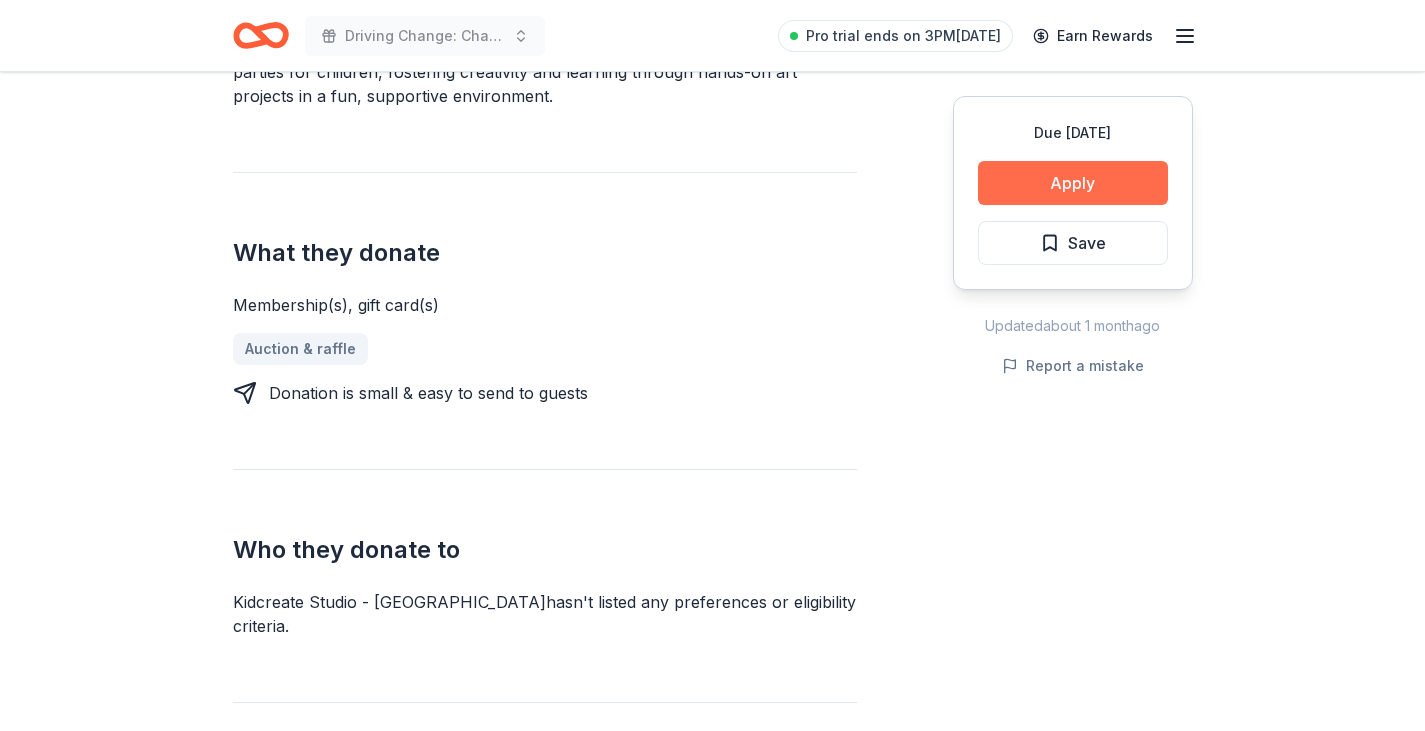 click on "Apply" at bounding box center [1073, 183] 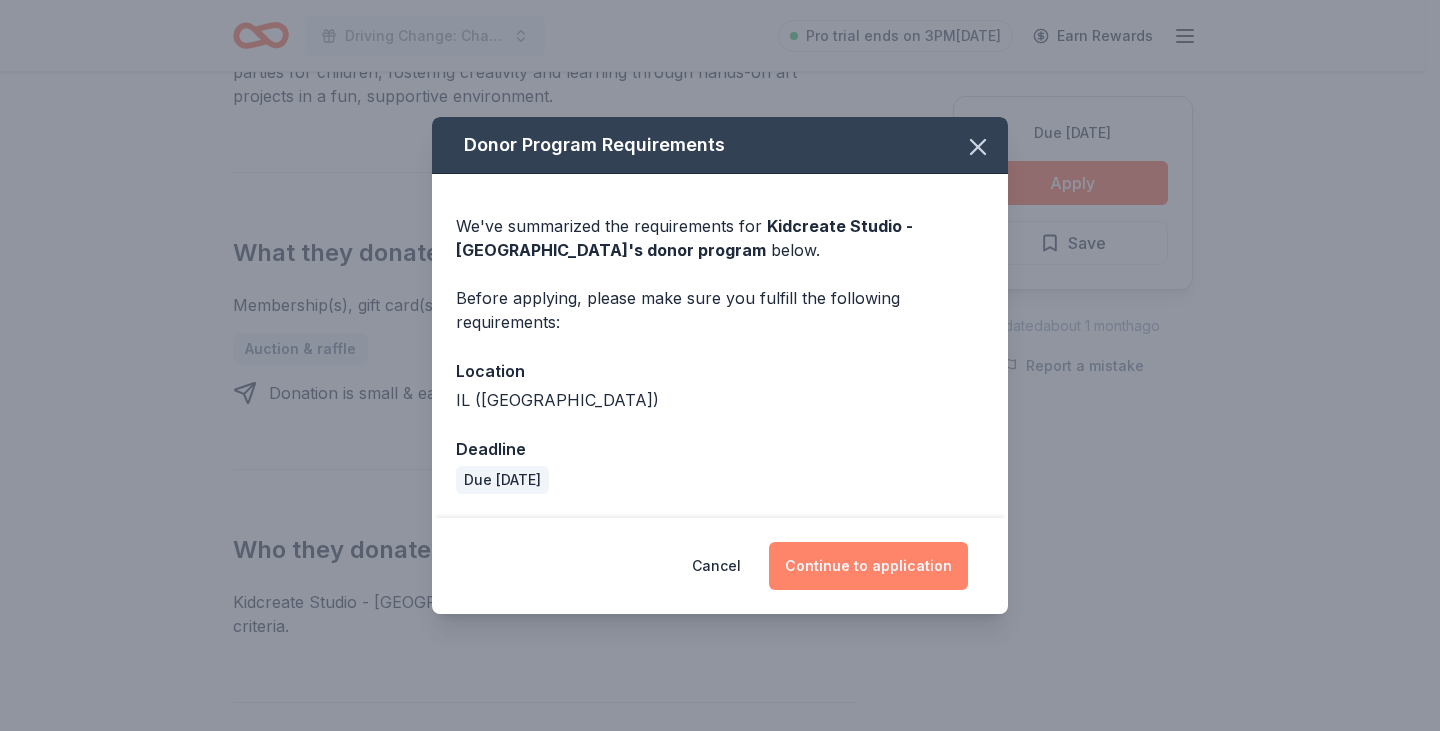 click on "Continue to application" at bounding box center [868, 566] 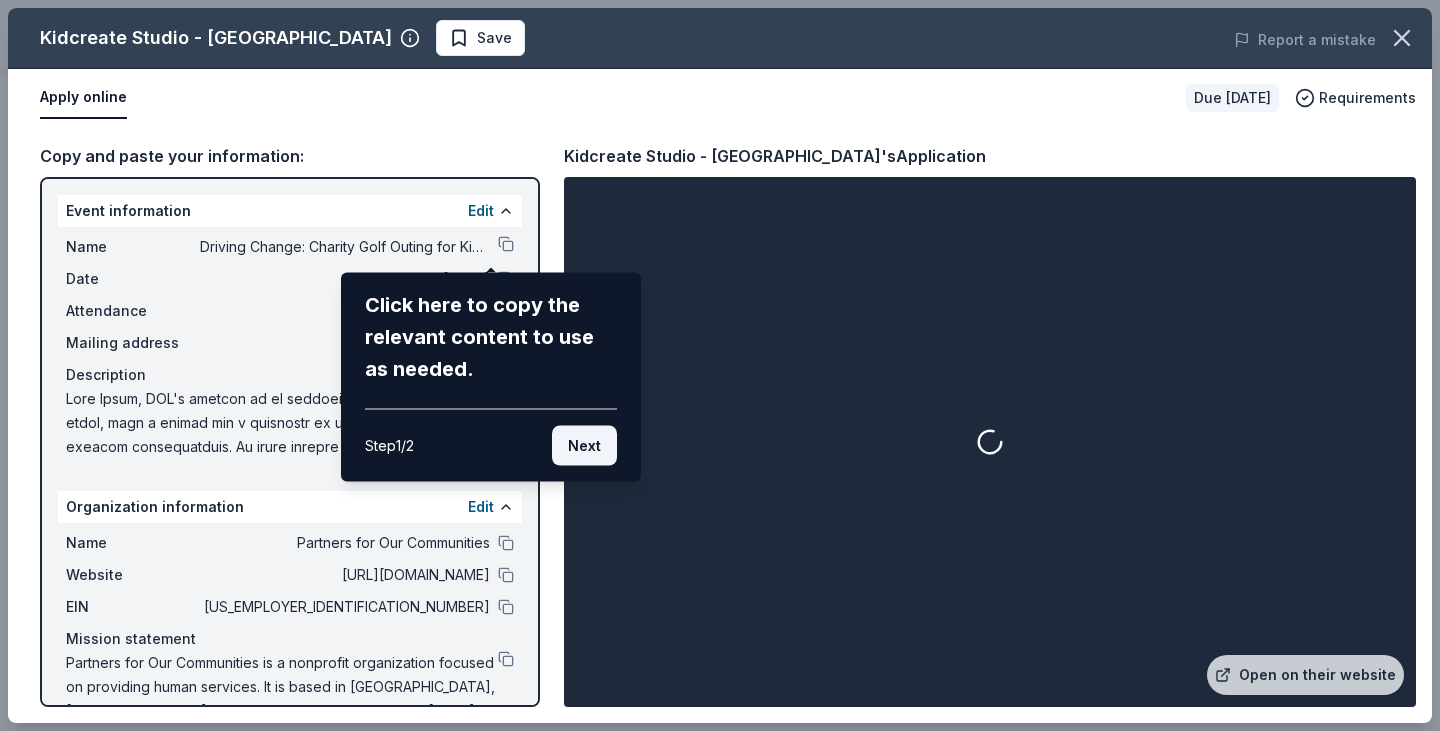 click on "Next" at bounding box center [584, 446] 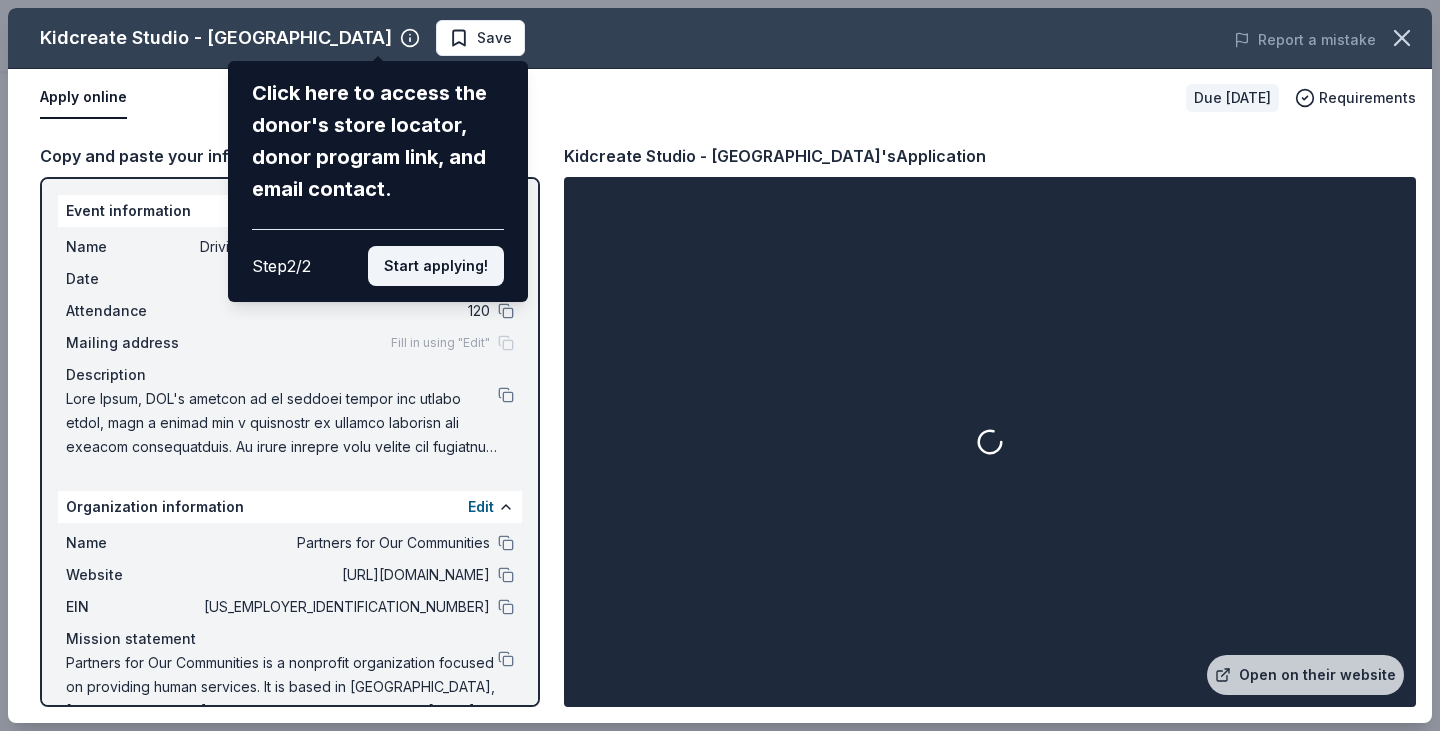 click on "Start applying!" at bounding box center (436, 266) 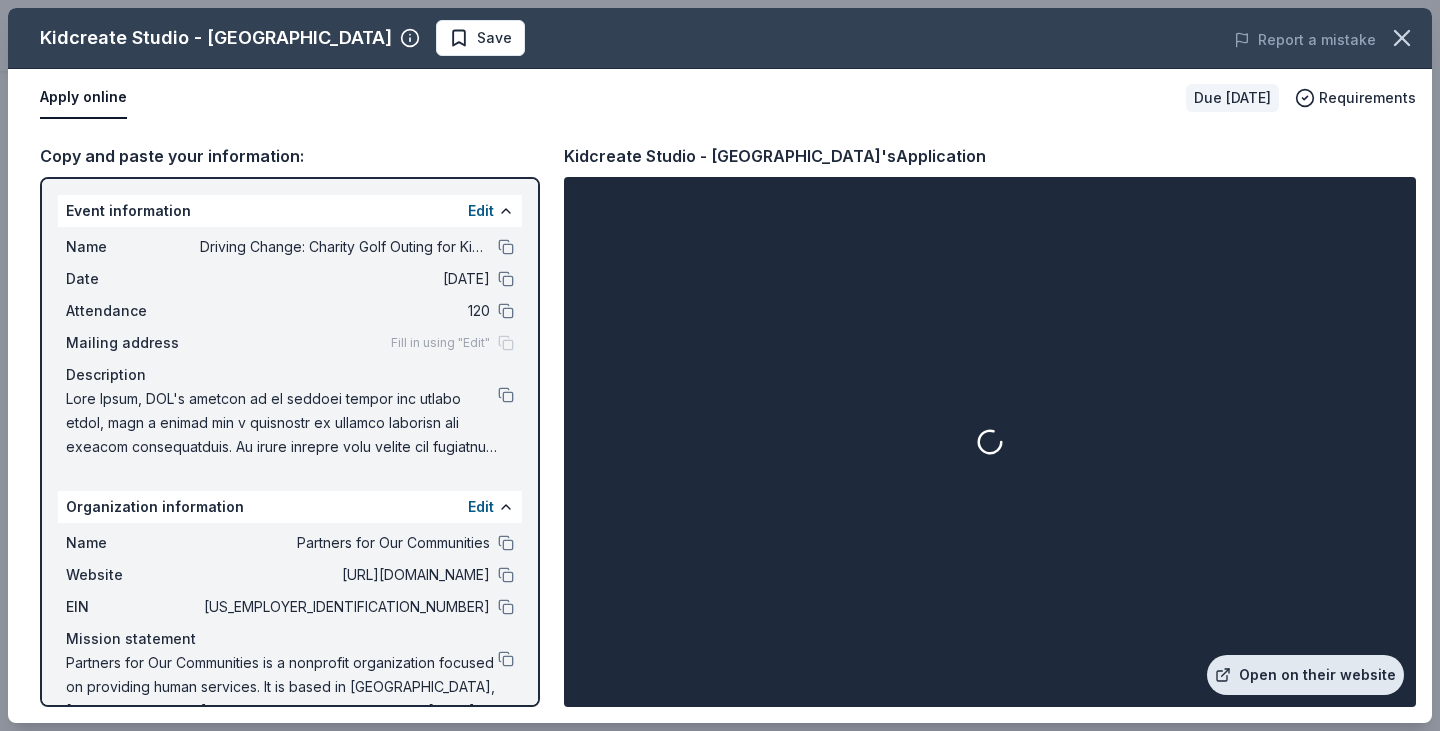 click on "Open on their website" at bounding box center (1305, 675) 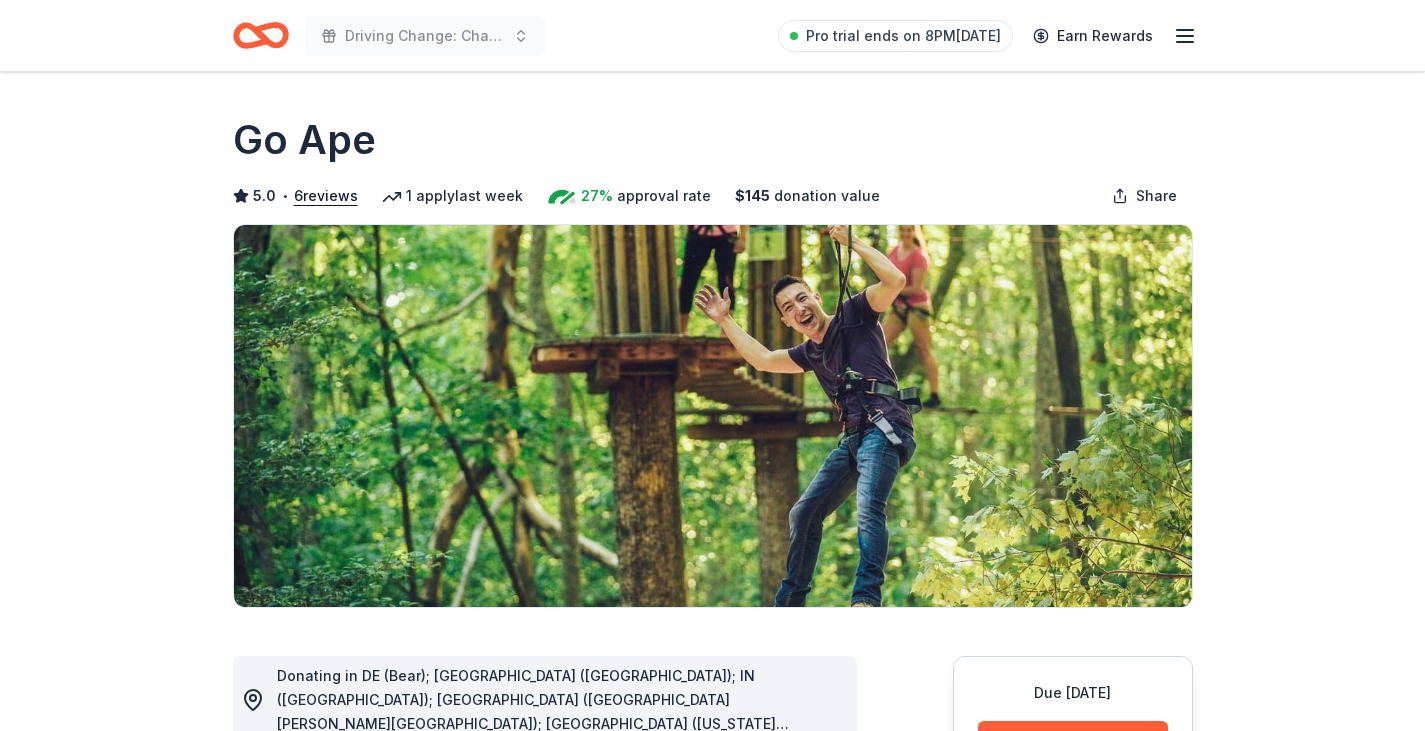 scroll, scrollTop: 0, scrollLeft: 0, axis: both 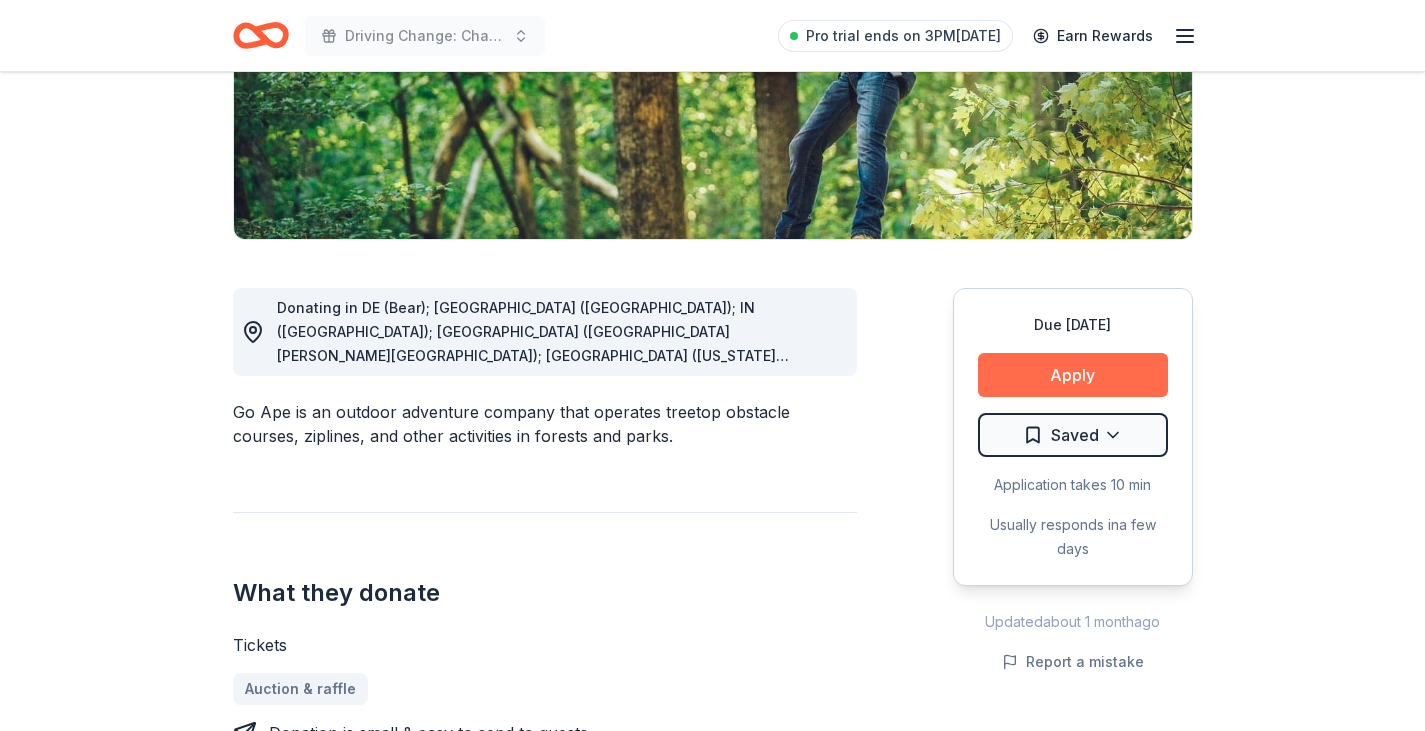 click on "Apply" at bounding box center (1073, 375) 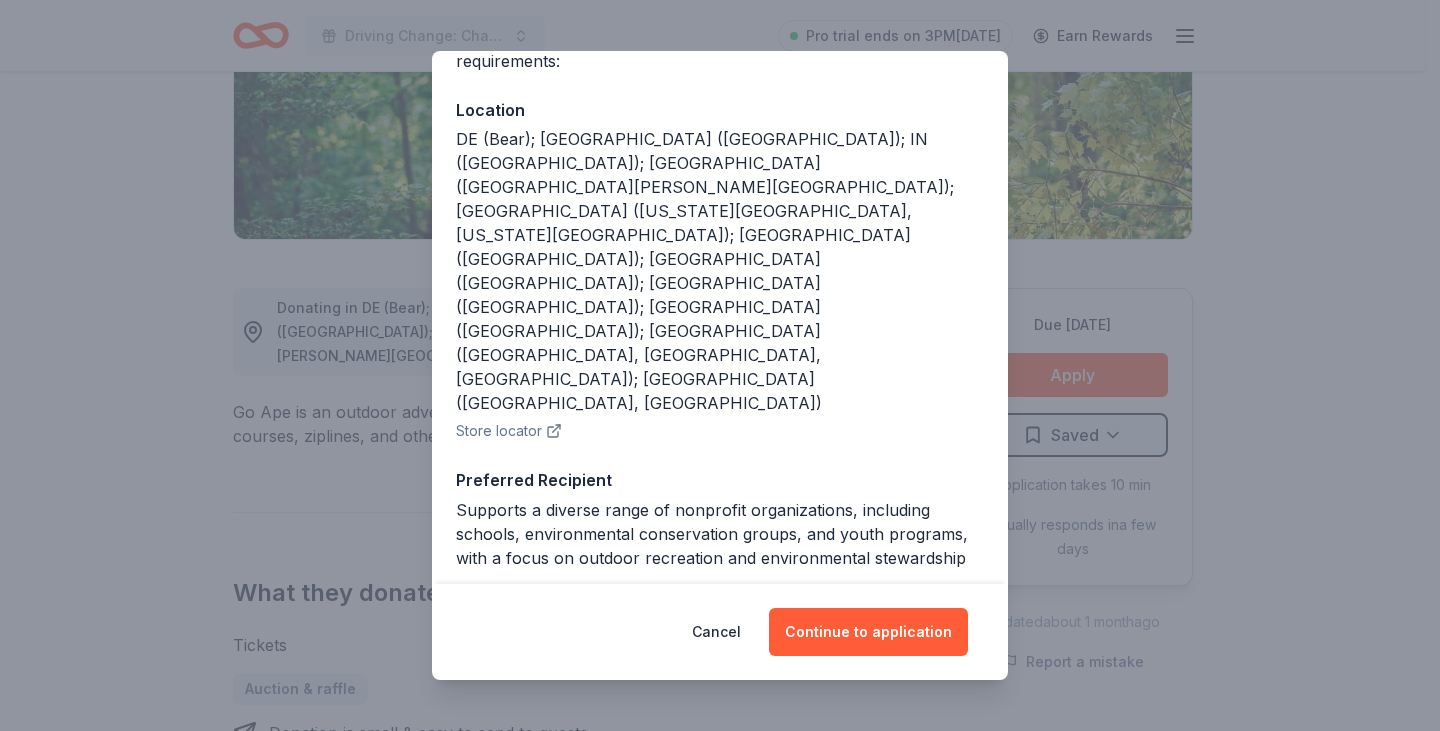 scroll, scrollTop: 199, scrollLeft: 0, axis: vertical 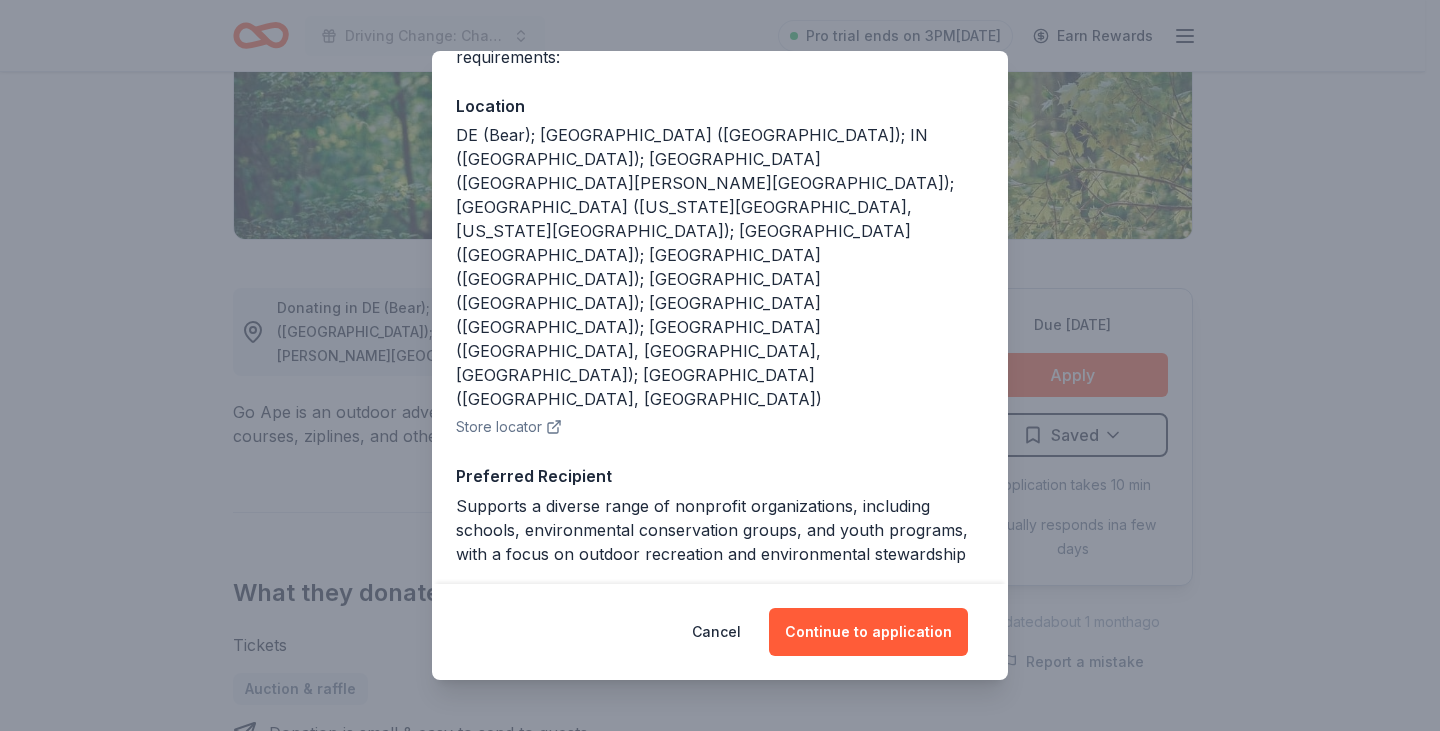 drag, startPoint x: 864, startPoint y: 631, endPoint x: 957, endPoint y: 556, distance: 119.47385 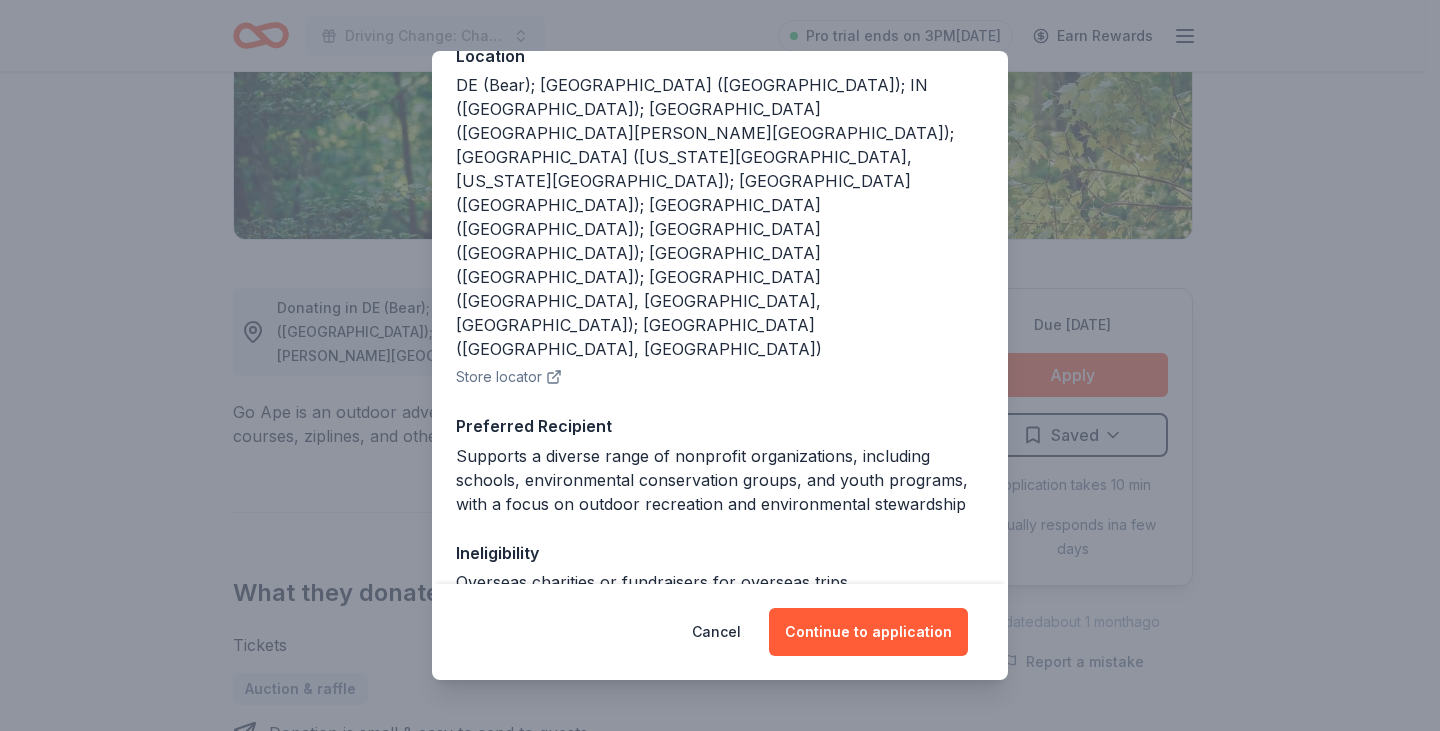 scroll, scrollTop: 252, scrollLeft: 0, axis: vertical 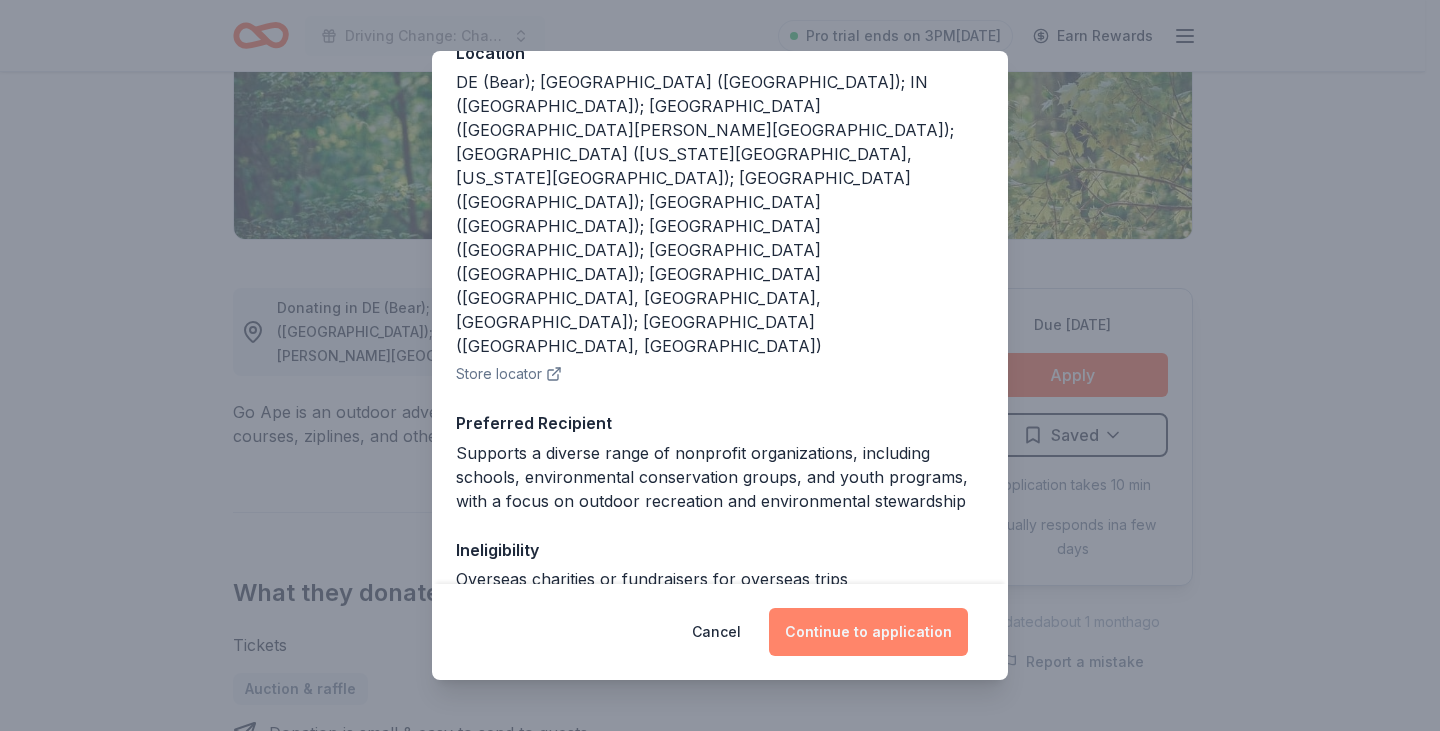 click on "Continue to application" at bounding box center [868, 632] 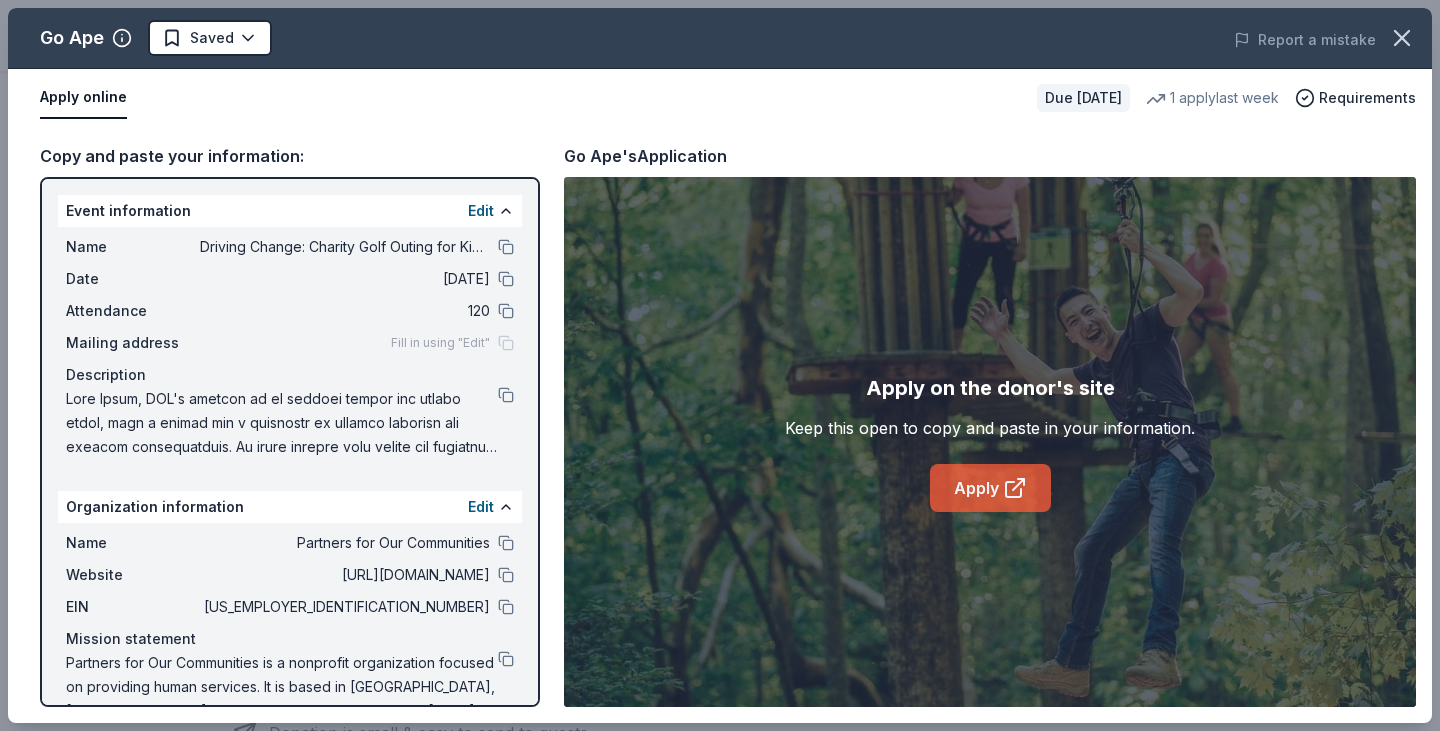 click on "Apply" at bounding box center [990, 488] 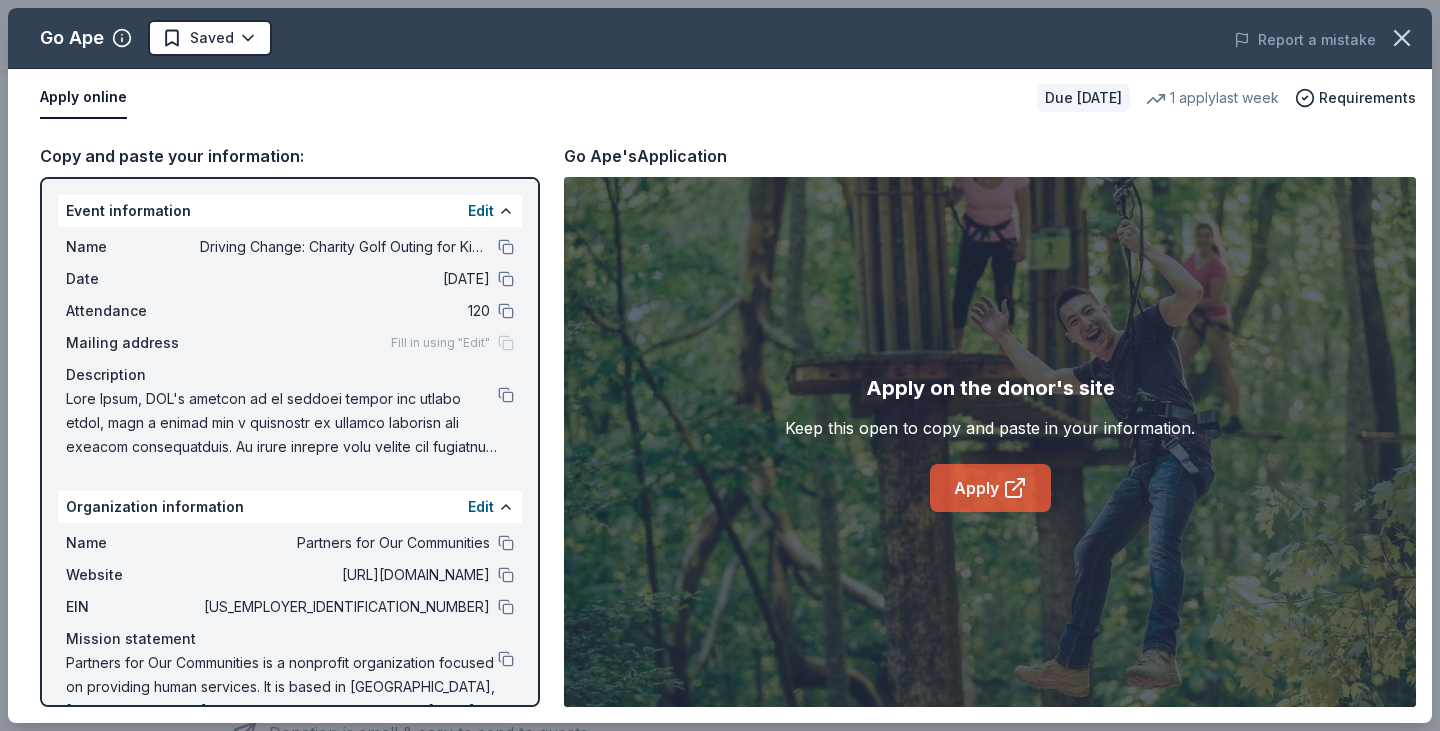 click on "Apply" at bounding box center (990, 488) 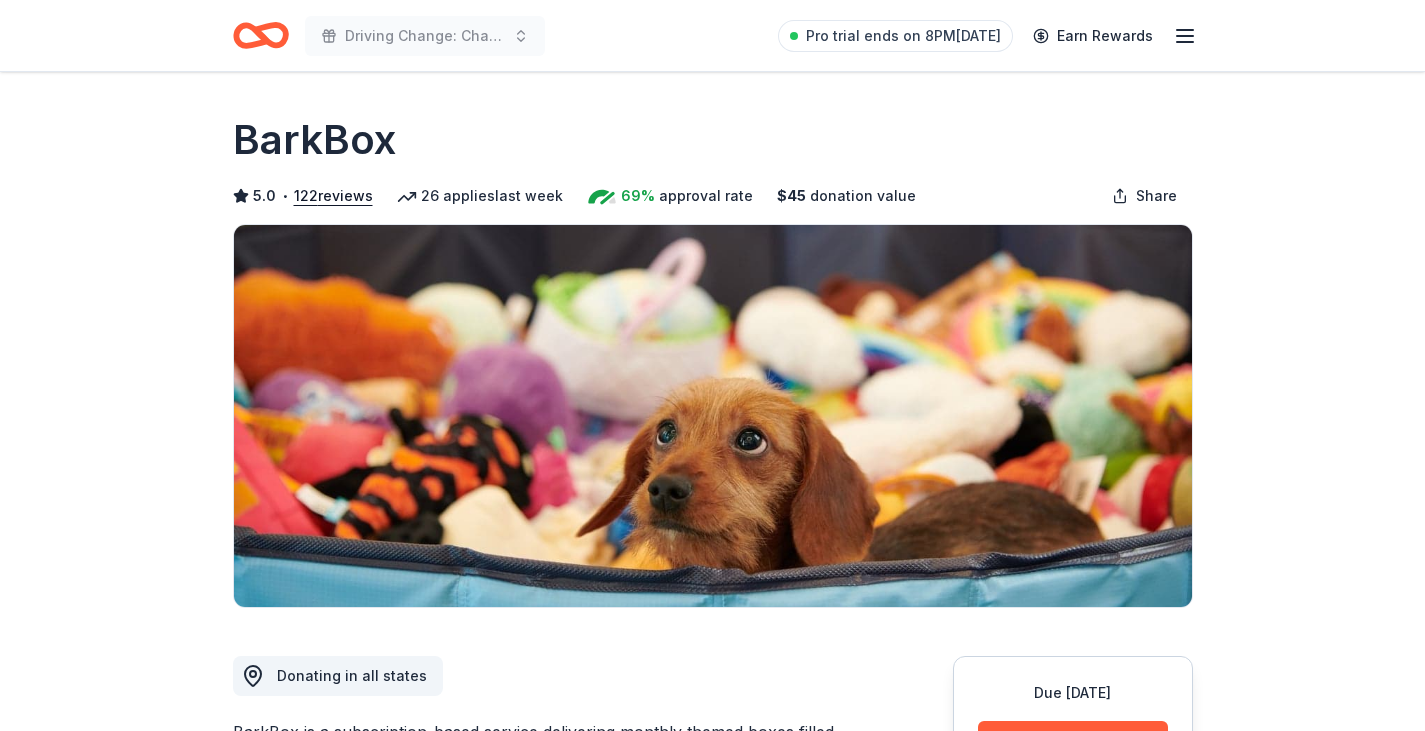 scroll, scrollTop: 0, scrollLeft: 0, axis: both 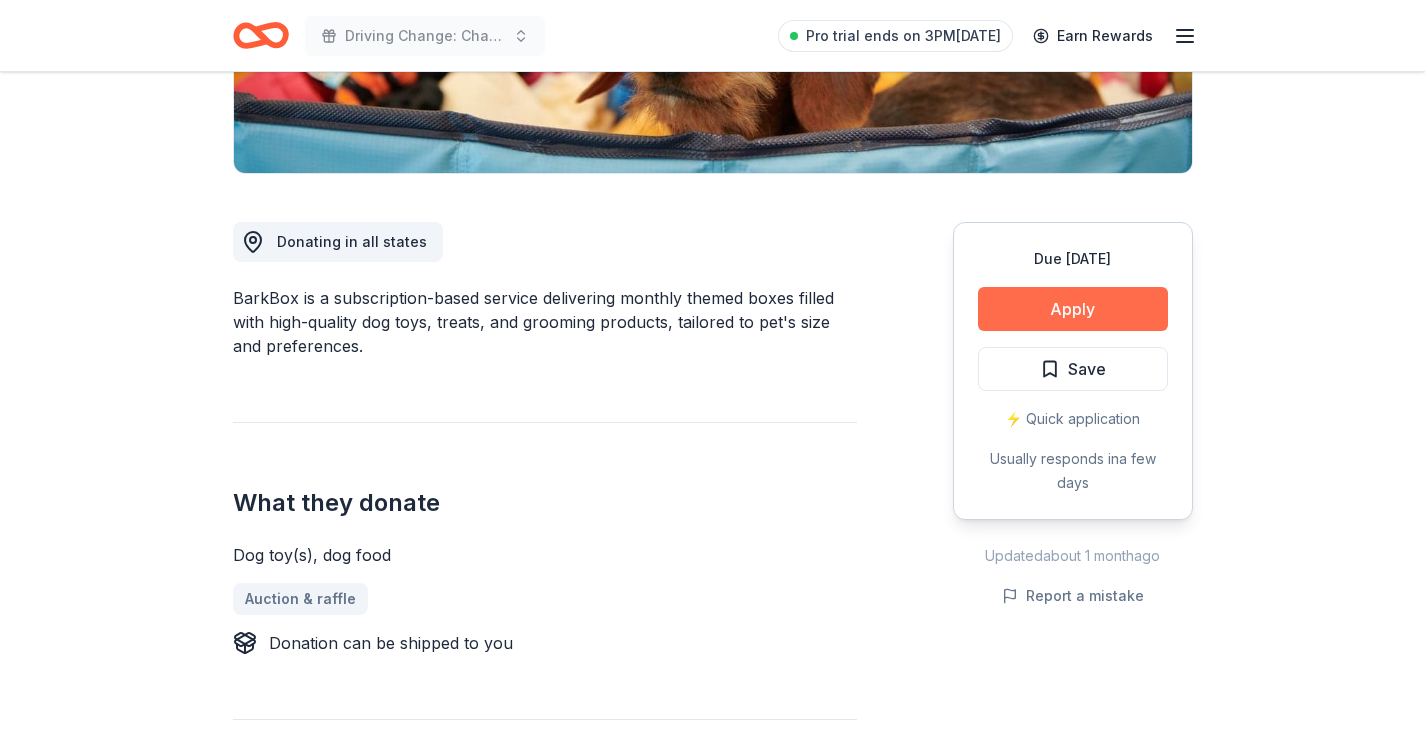click on "Apply" at bounding box center [1073, 309] 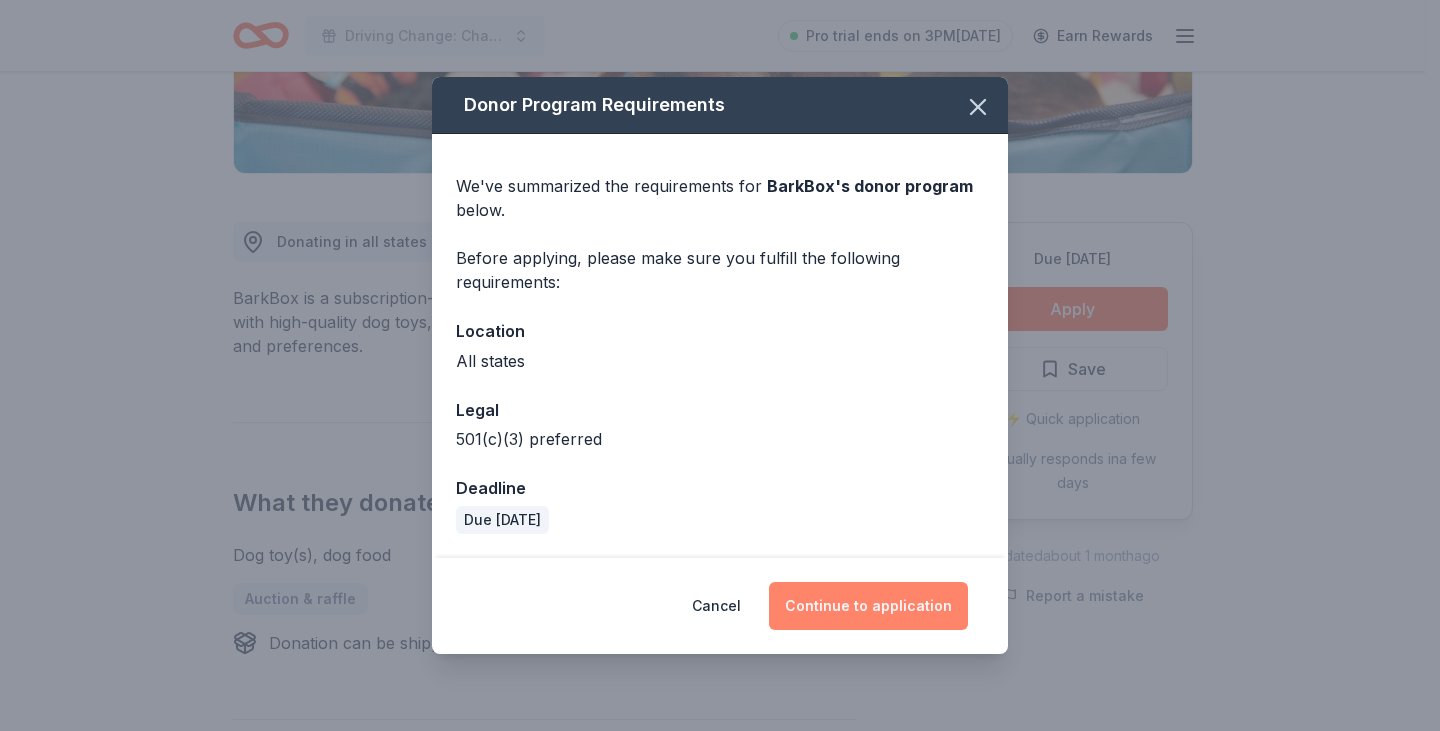click on "Continue to application" at bounding box center (868, 606) 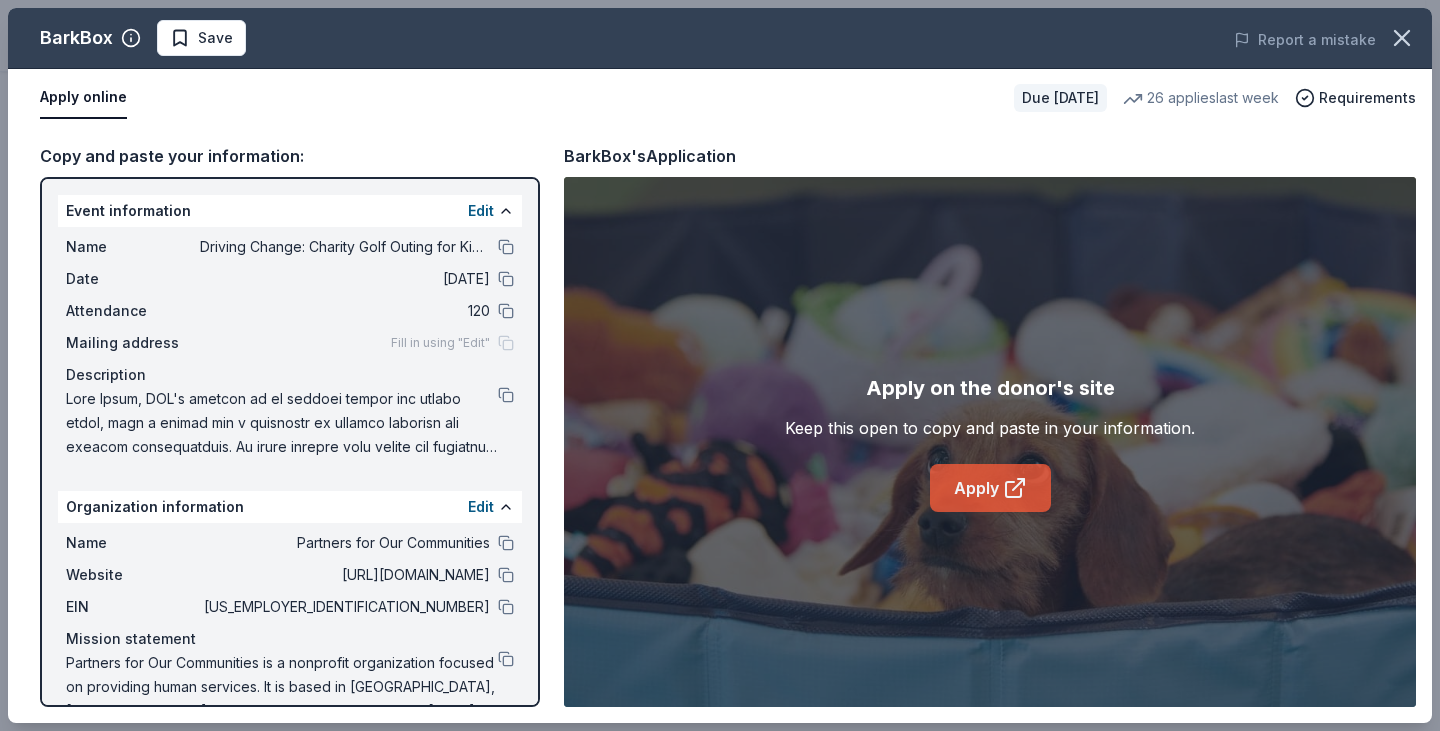 click on "Apply" at bounding box center (990, 488) 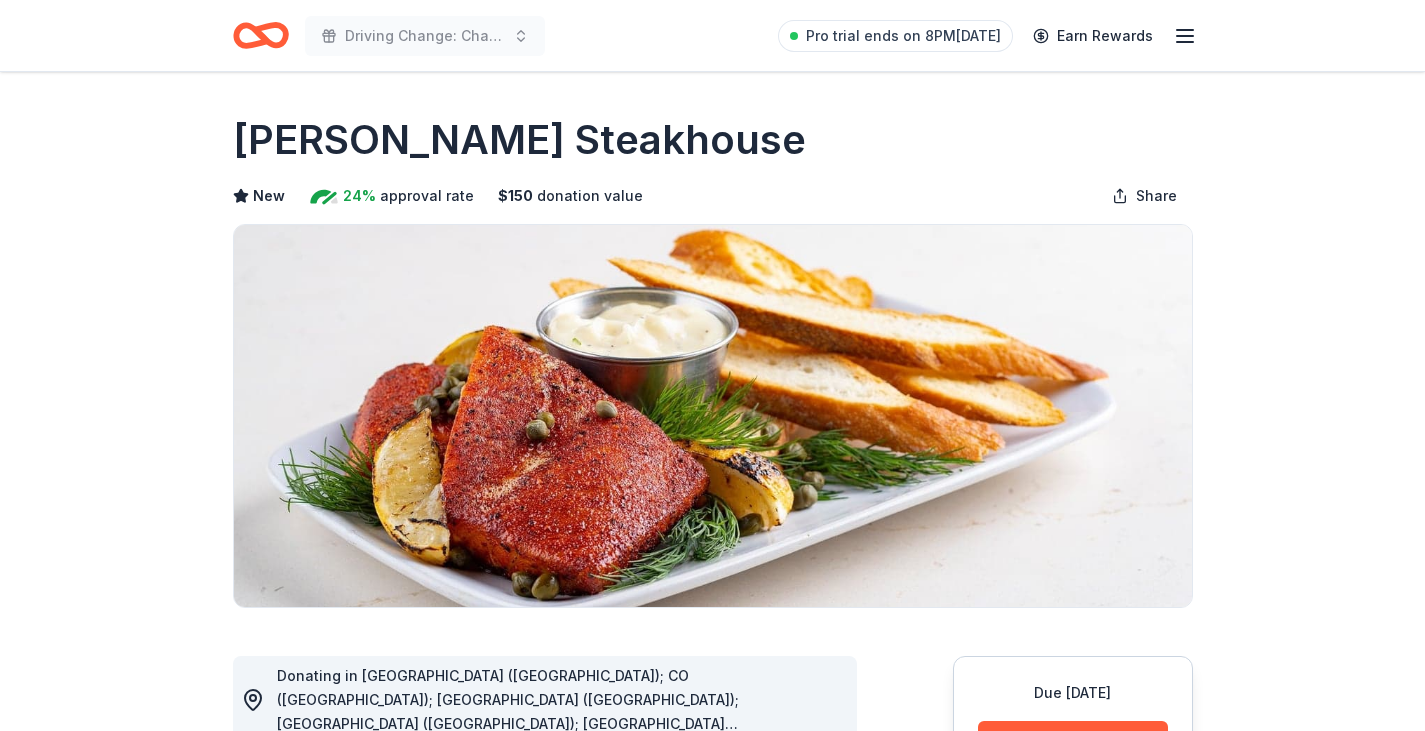 scroll, scrollTop: 0, scrollLeft: 0, axis: both 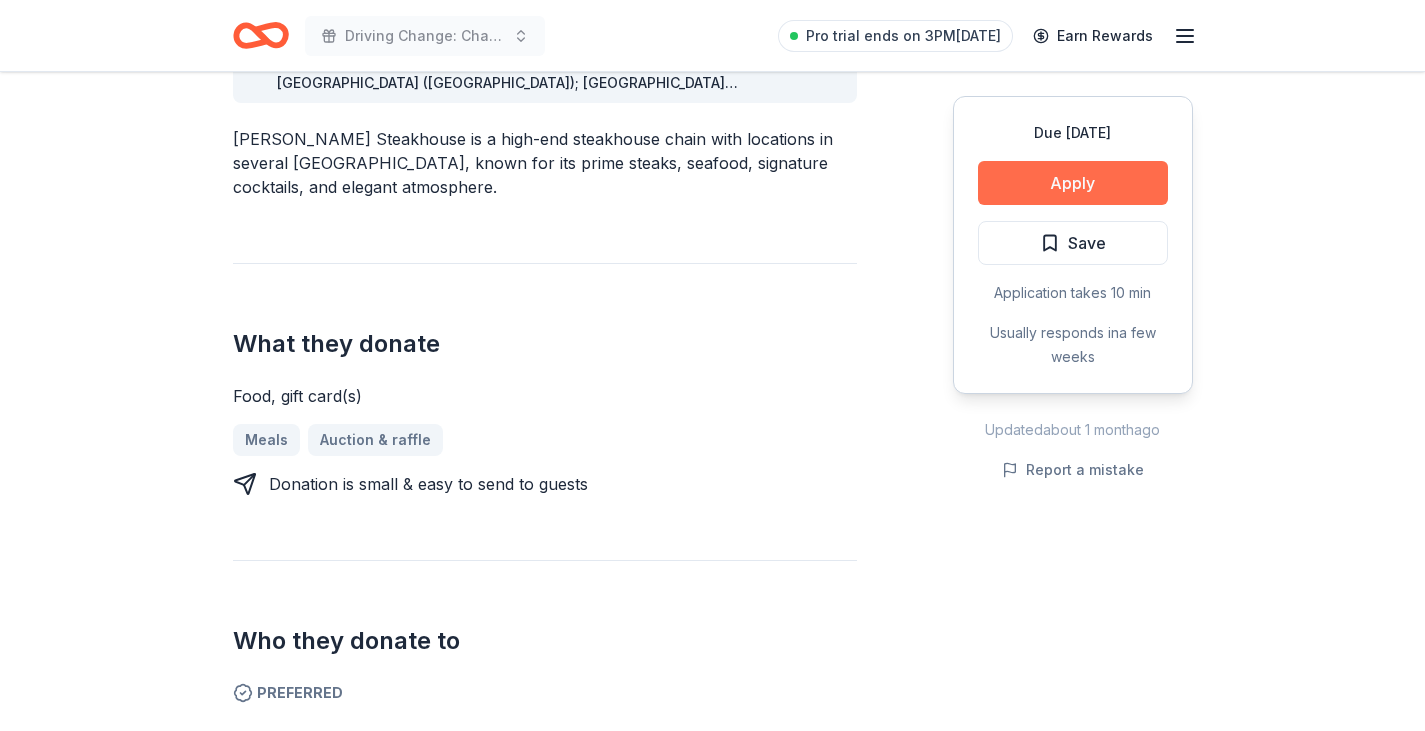 click on "Apply" at bounding box center (1073, 183) 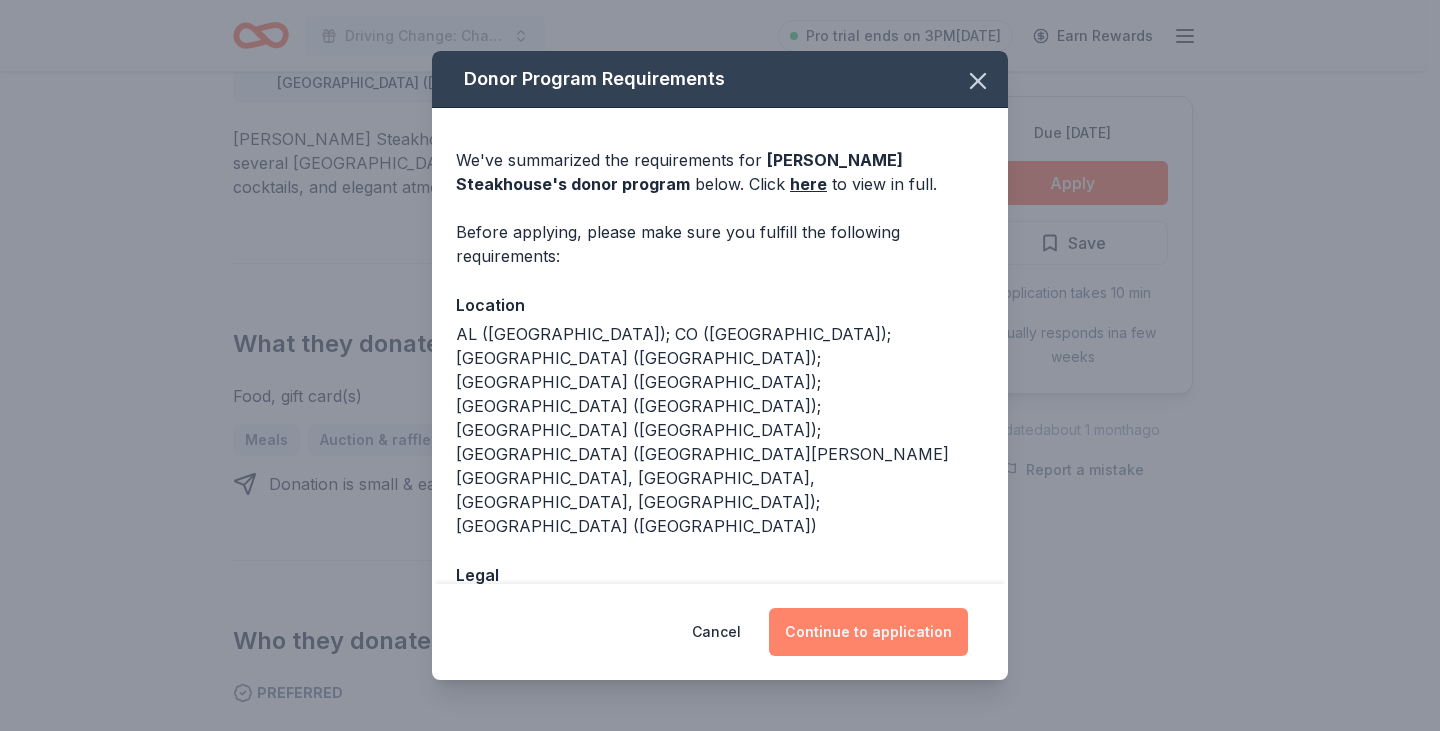 click on "Continue to application" at bounding box center [868, 632] 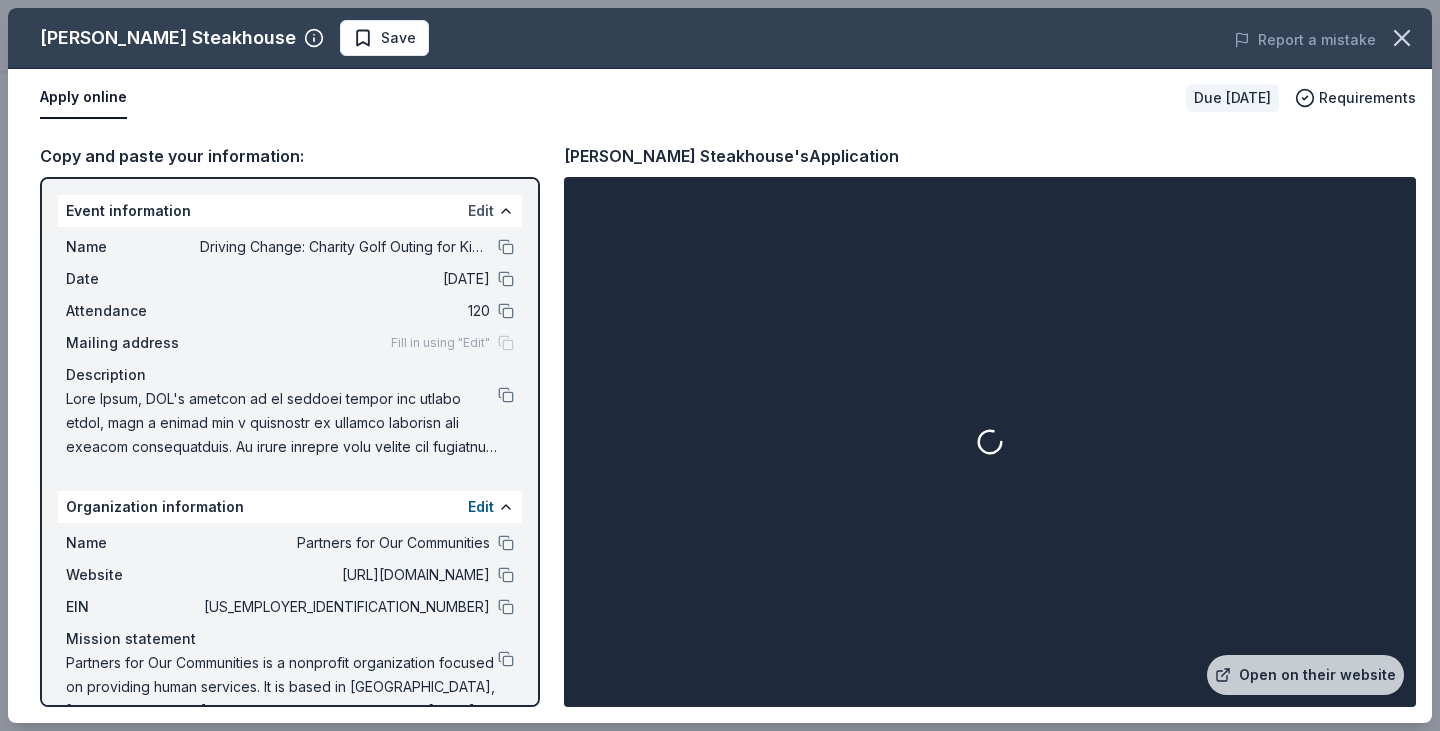 click on "Edit" at bounding box center (481, 211) 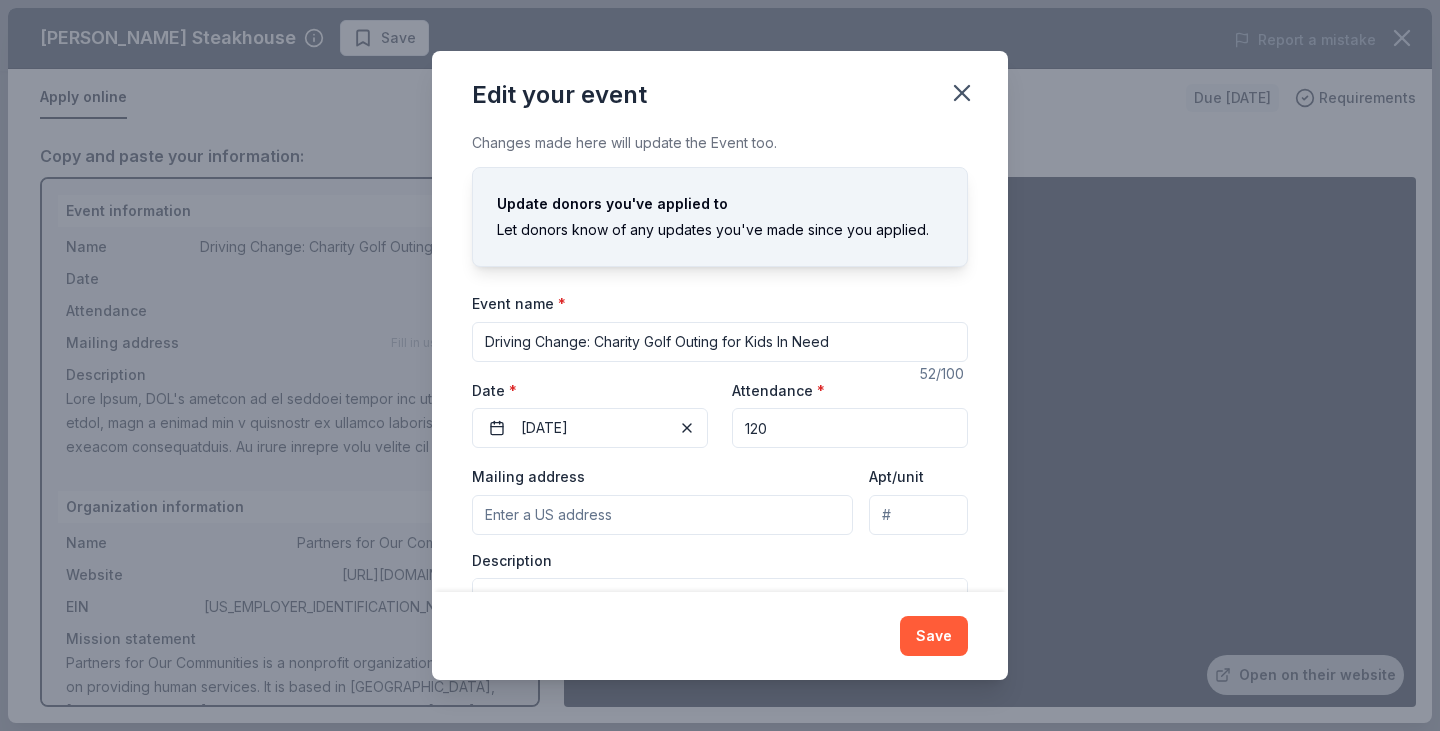 click on "Mailing address" at bounding box center [662, 515] 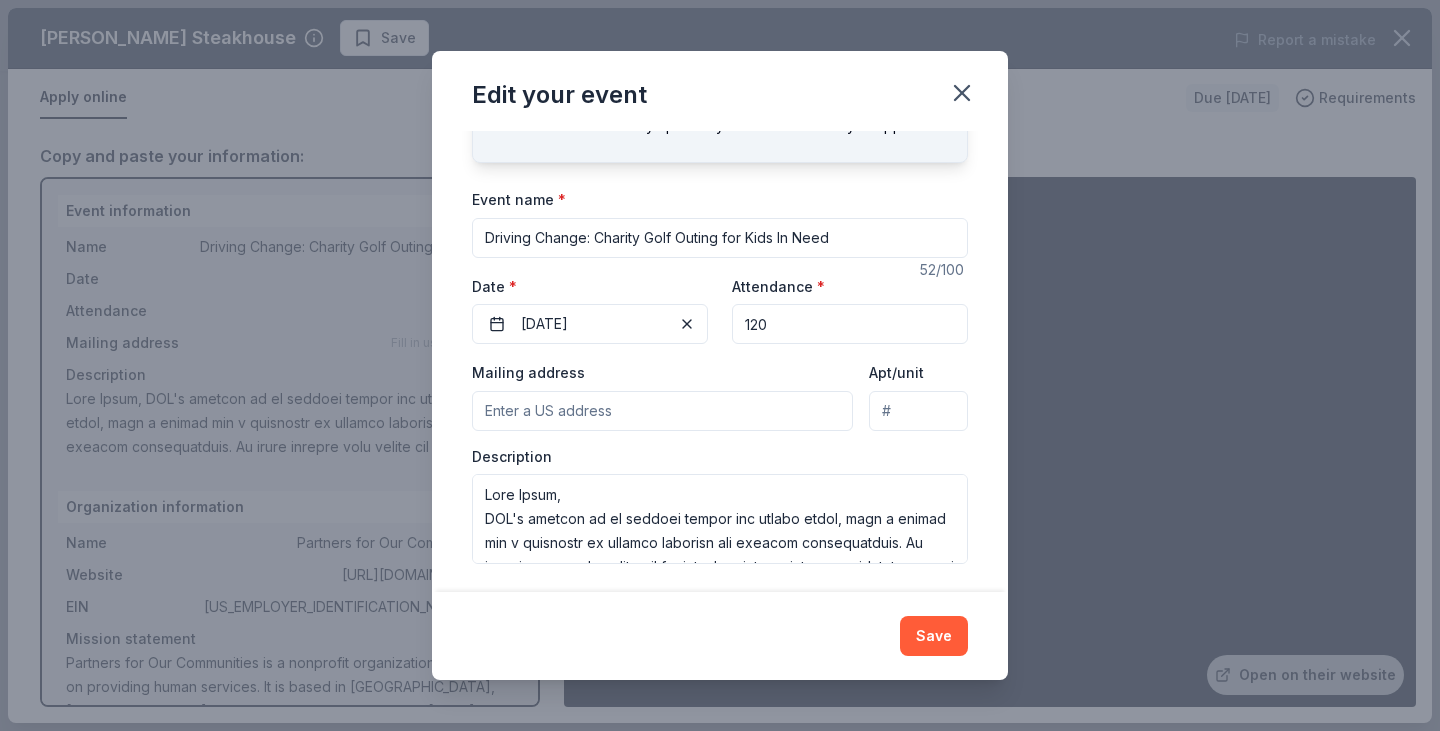 scroll, scrollTop: 108, scrollLeft: 0, axis: vertical 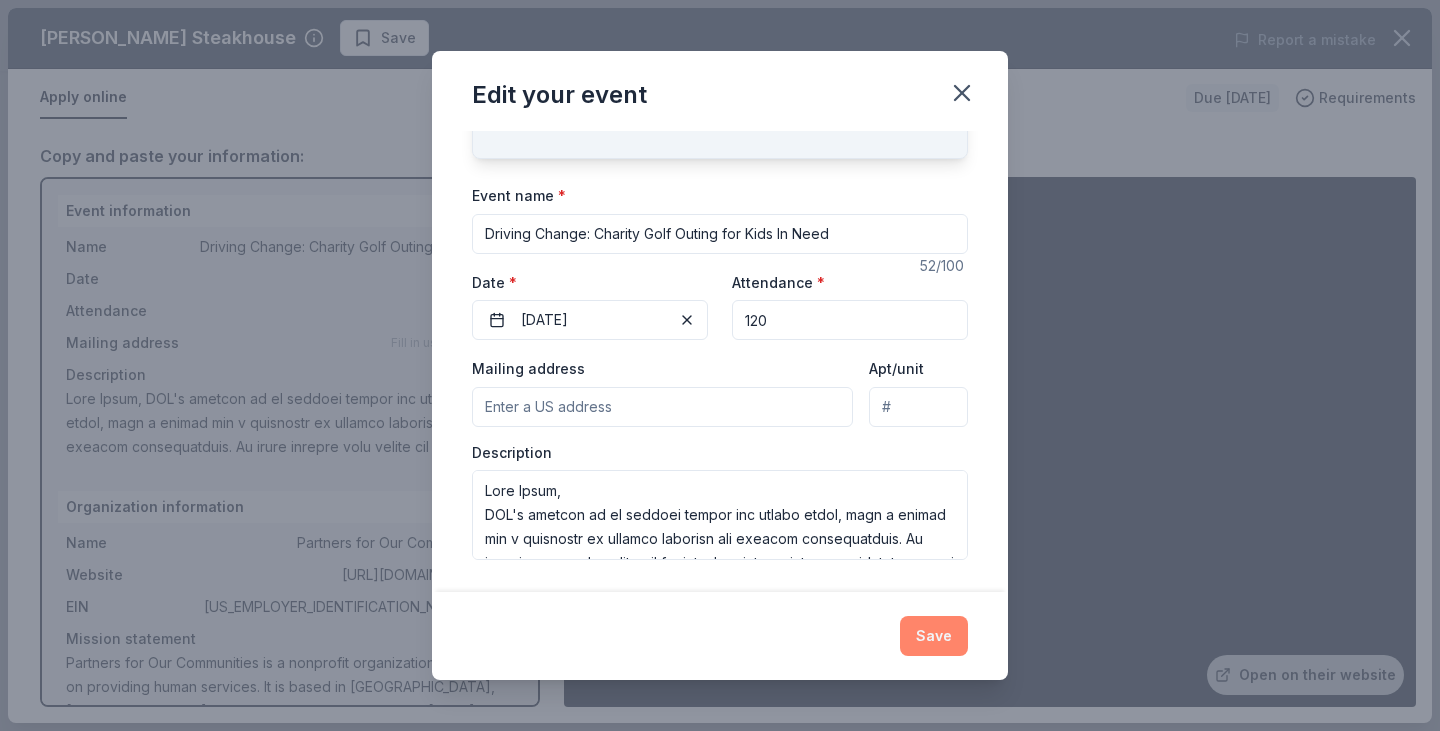 click on "Save" at bounding box center [934, 636] 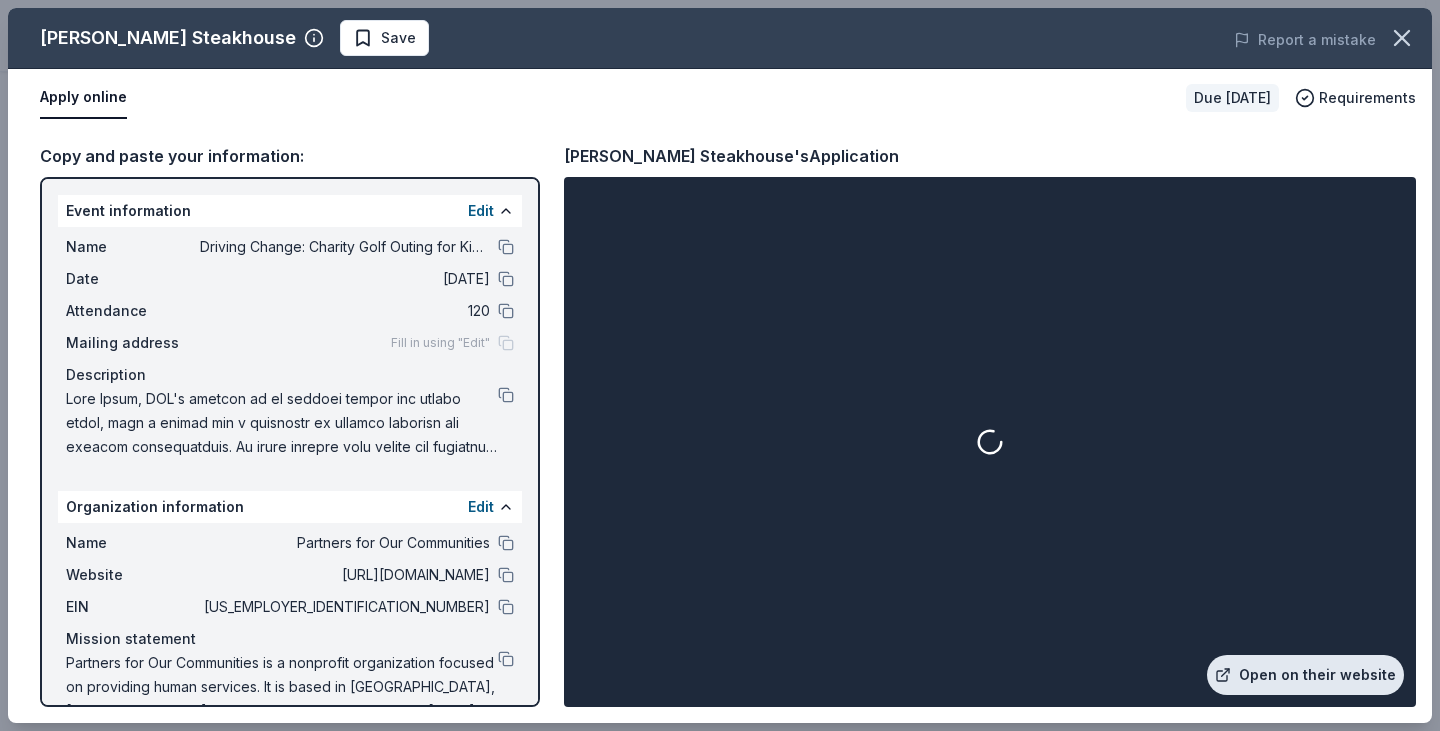 click on "Open on their website" at bounding box center (1305, 675) 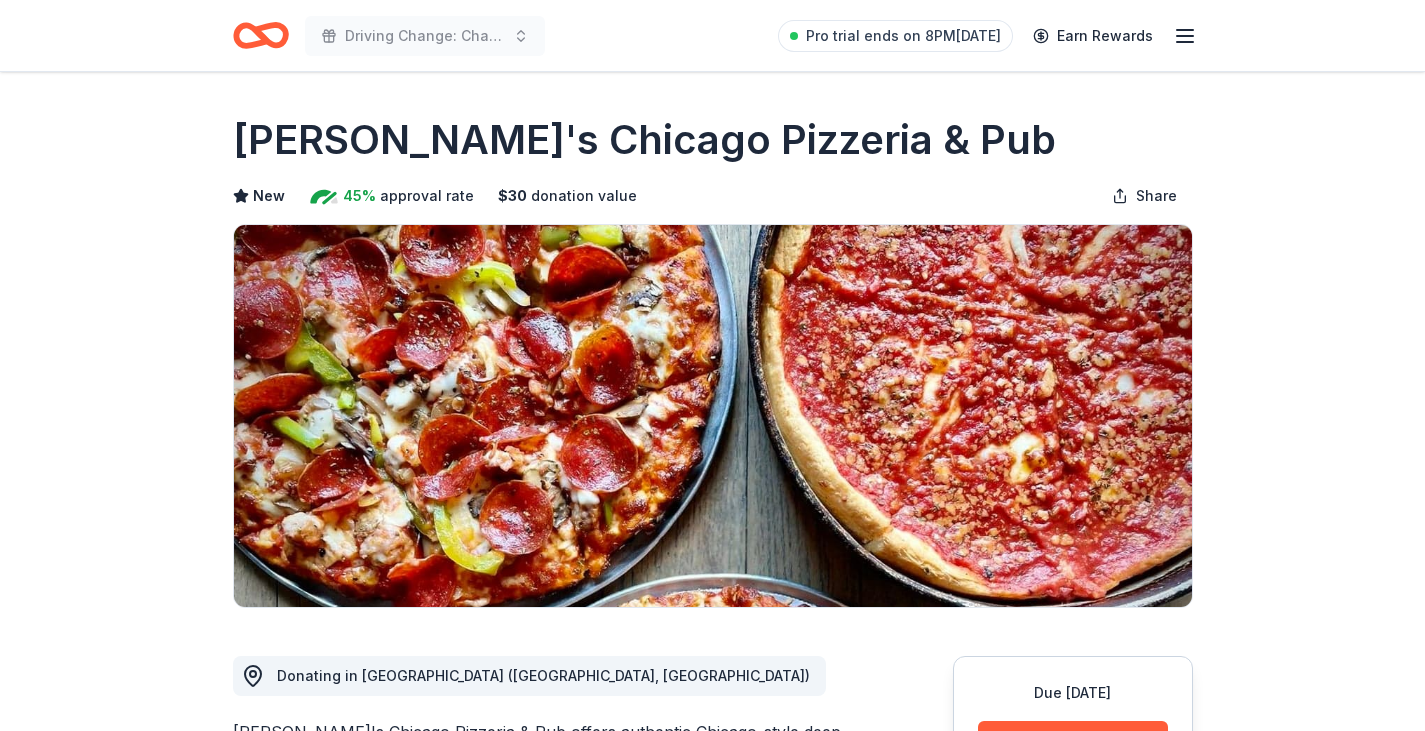 scroll, scrollTop: 0, scrollLeft: 0, axis: both 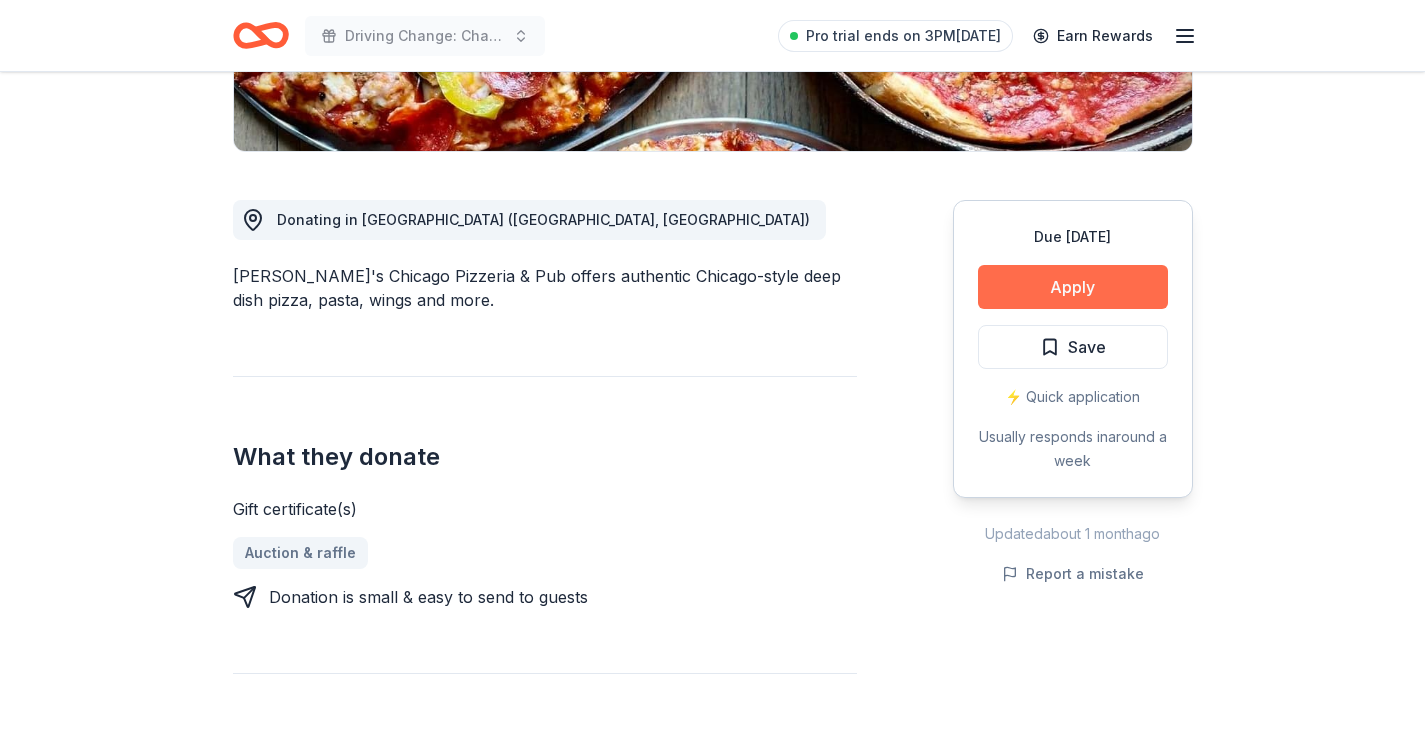 click on "Apply" at bounding box center [1073, 287] 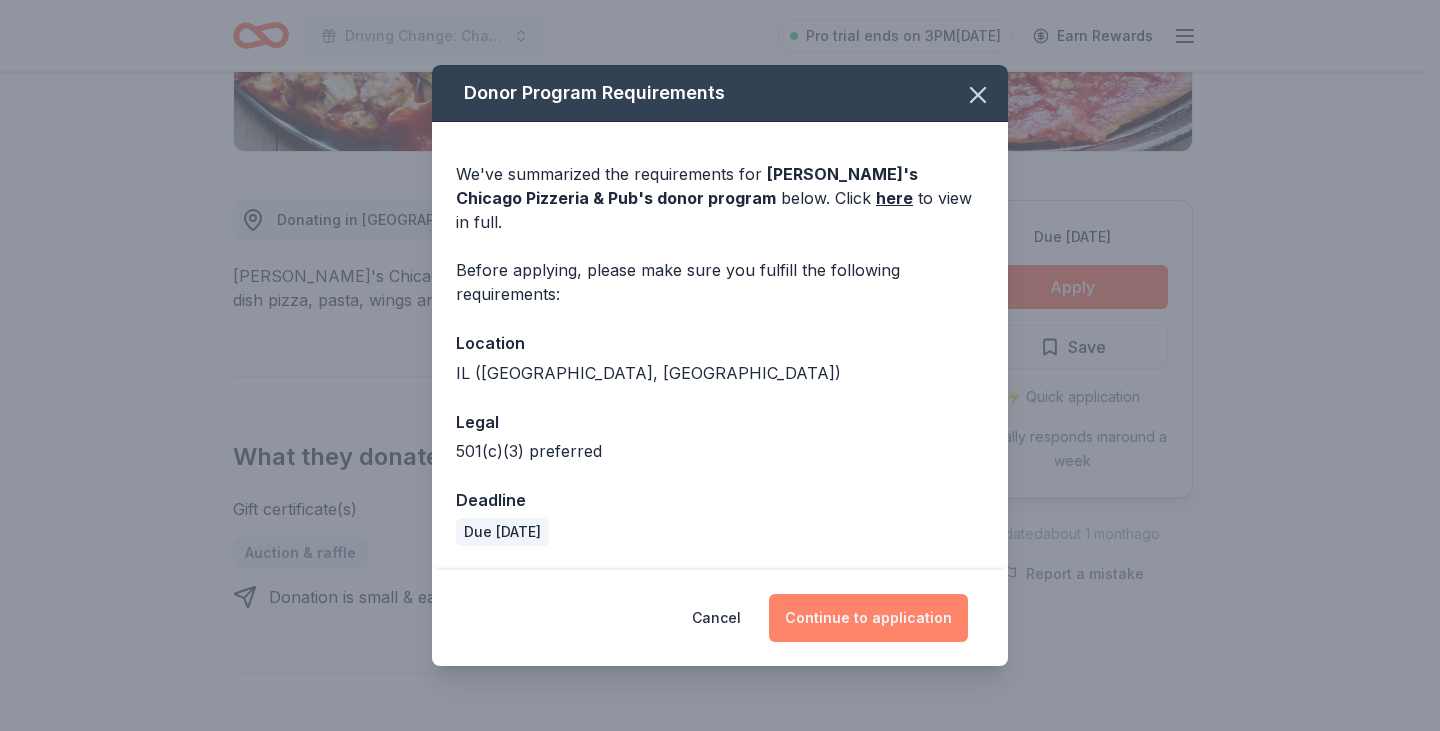 click on "Continue to application" at bounding box center (868, 618) 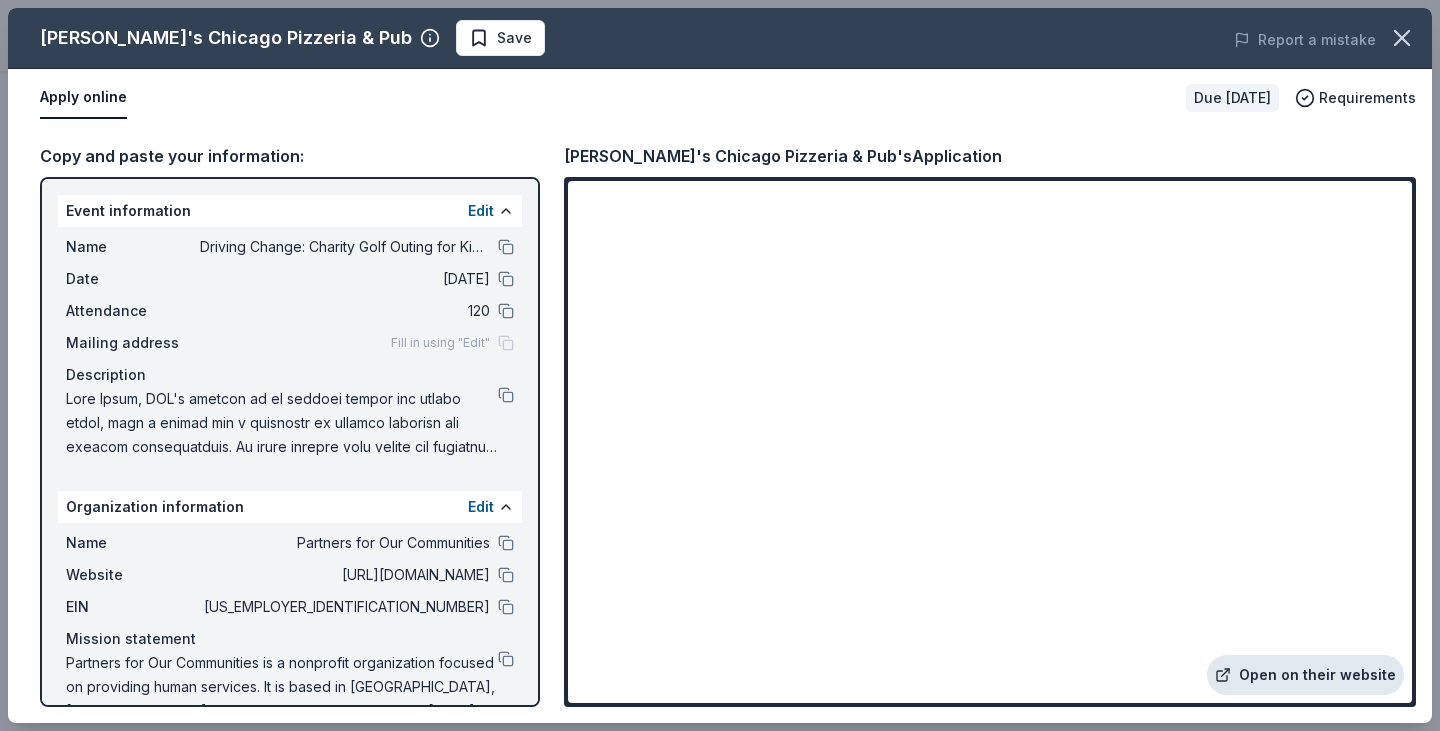 click on "Open on their website" at bounding box center [1305, 675] 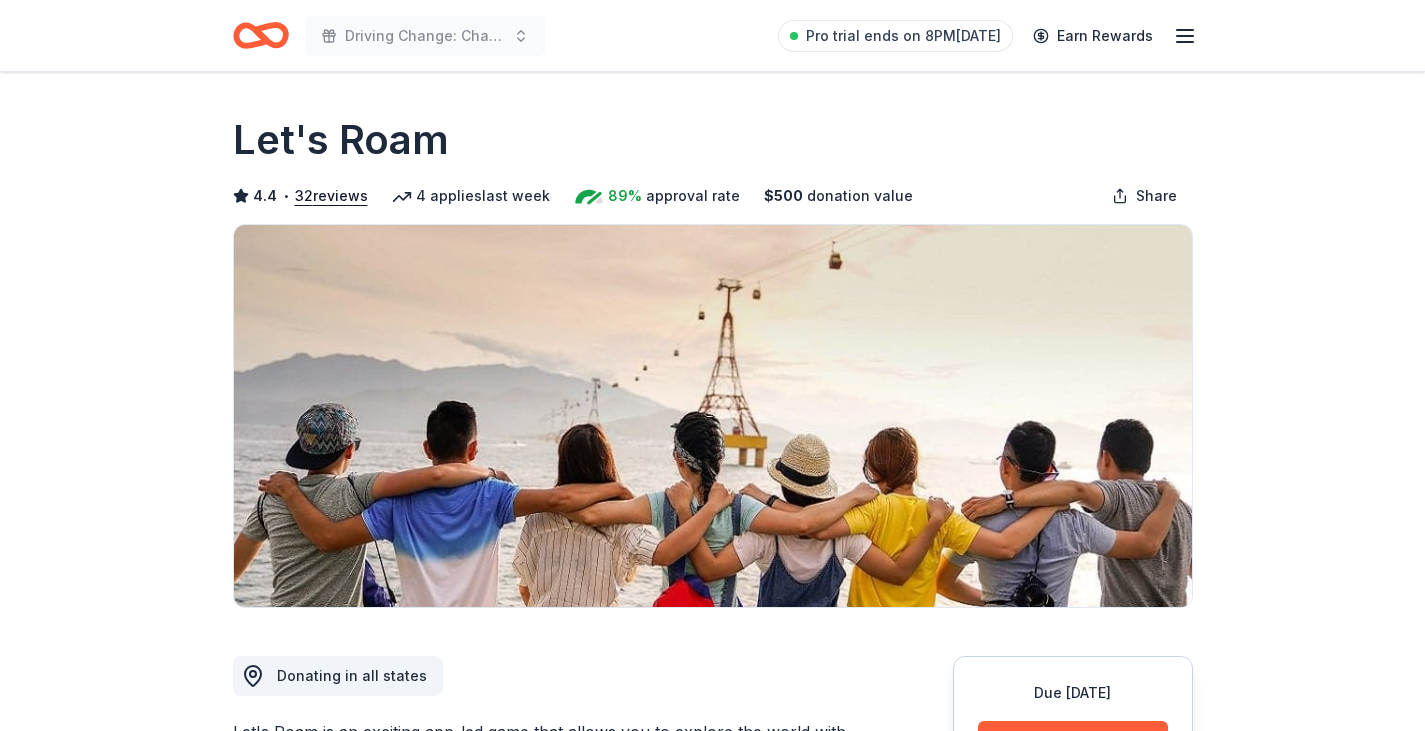 scroll, scrollTop: 0, scrollLeft: 0, axis: both 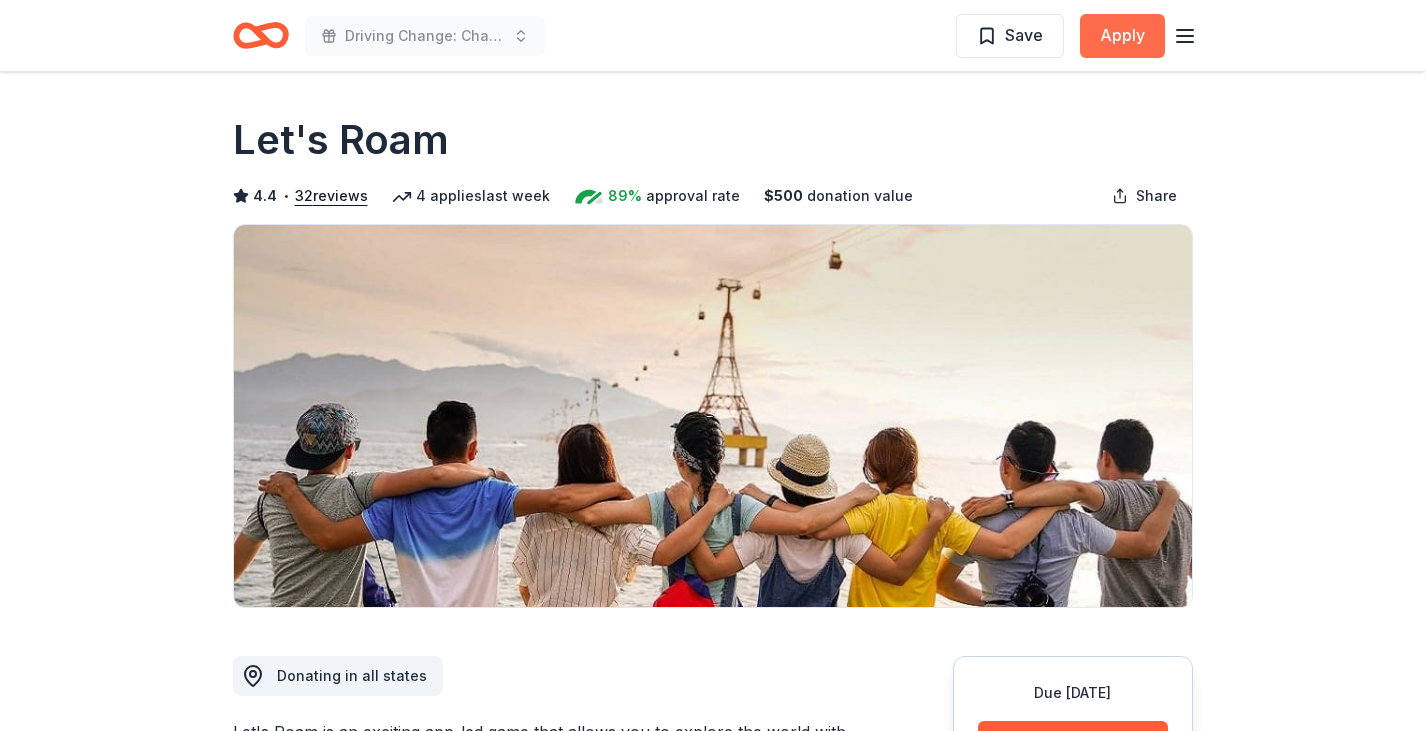 click on "Apply" at bounding box center [1122, 36] 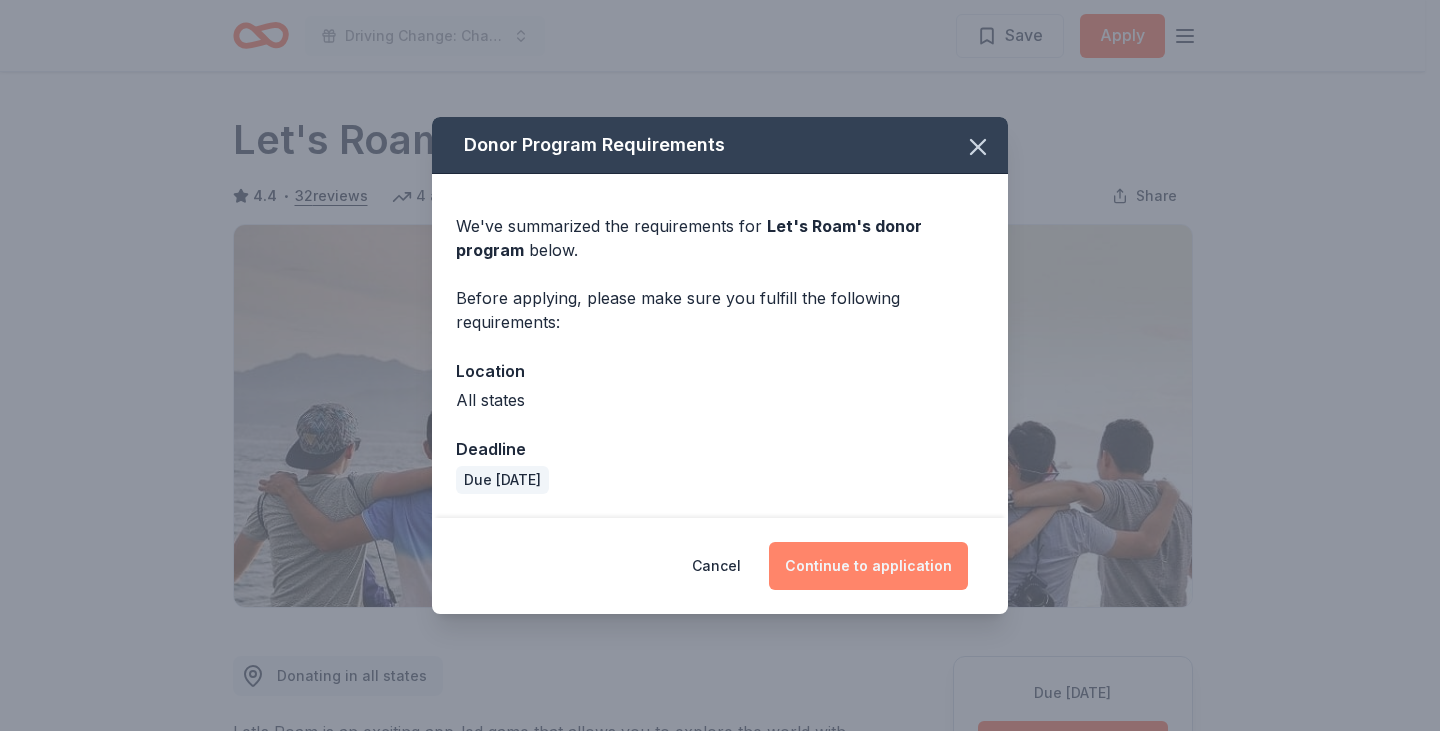 click on "Continue to application" at bounding box center (868, 566) 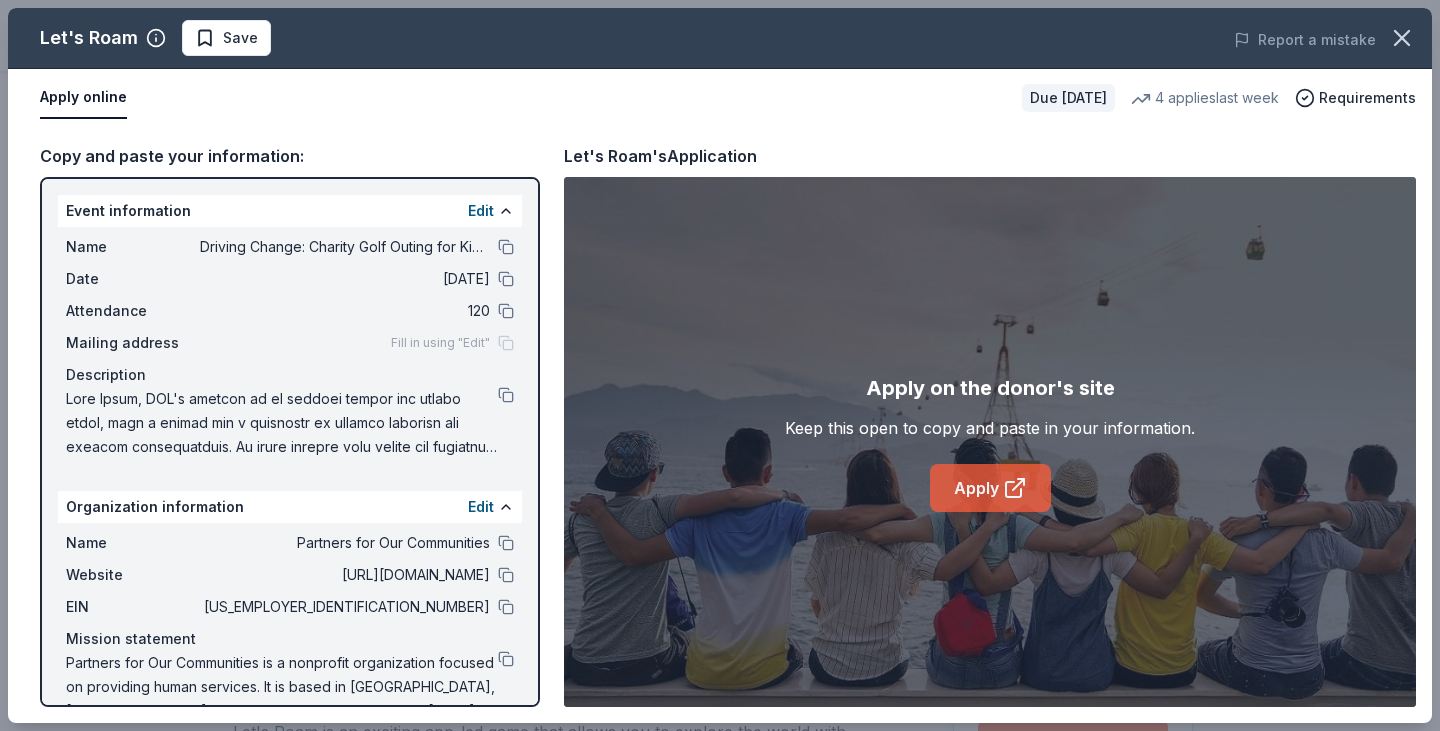 click on "Apply" at bounding box center (990, 488) 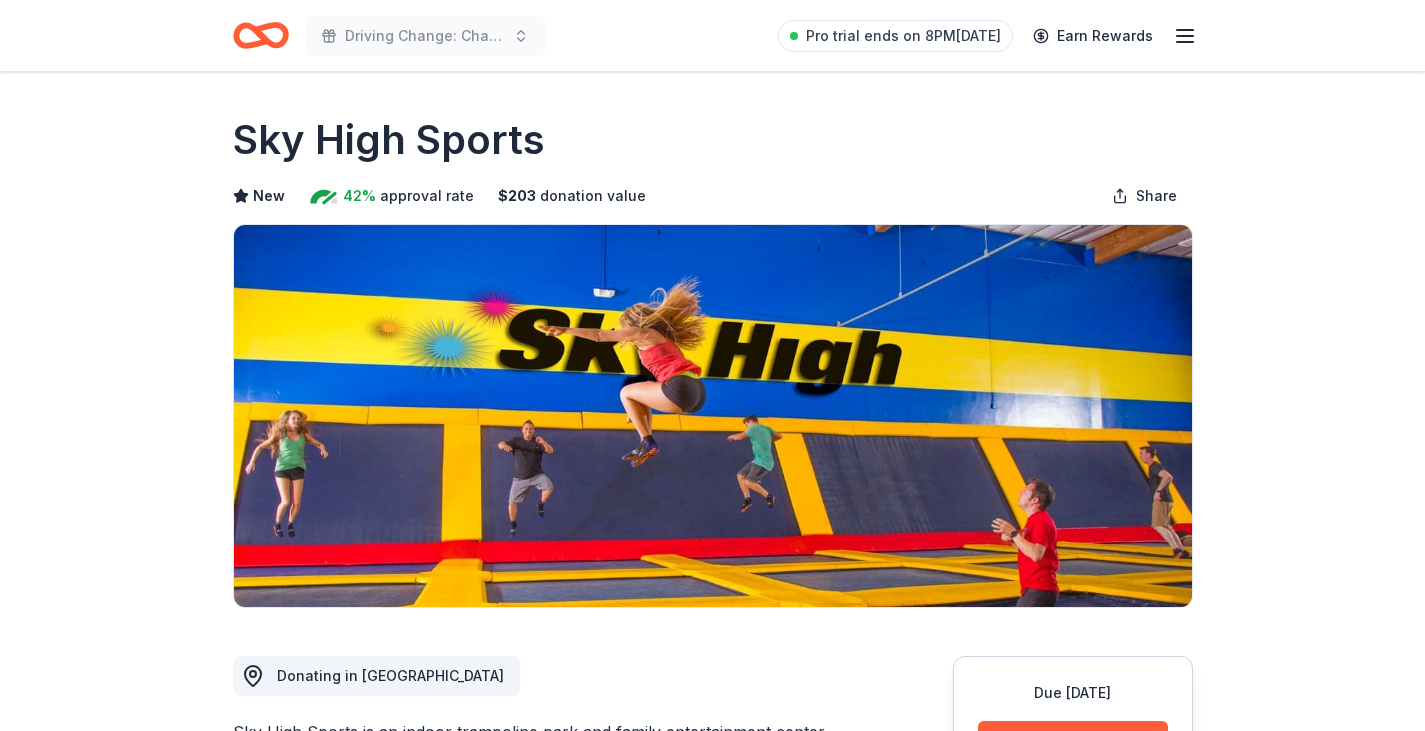 scroll, scrollTop: 0, scrollLeft: 0, axis: both 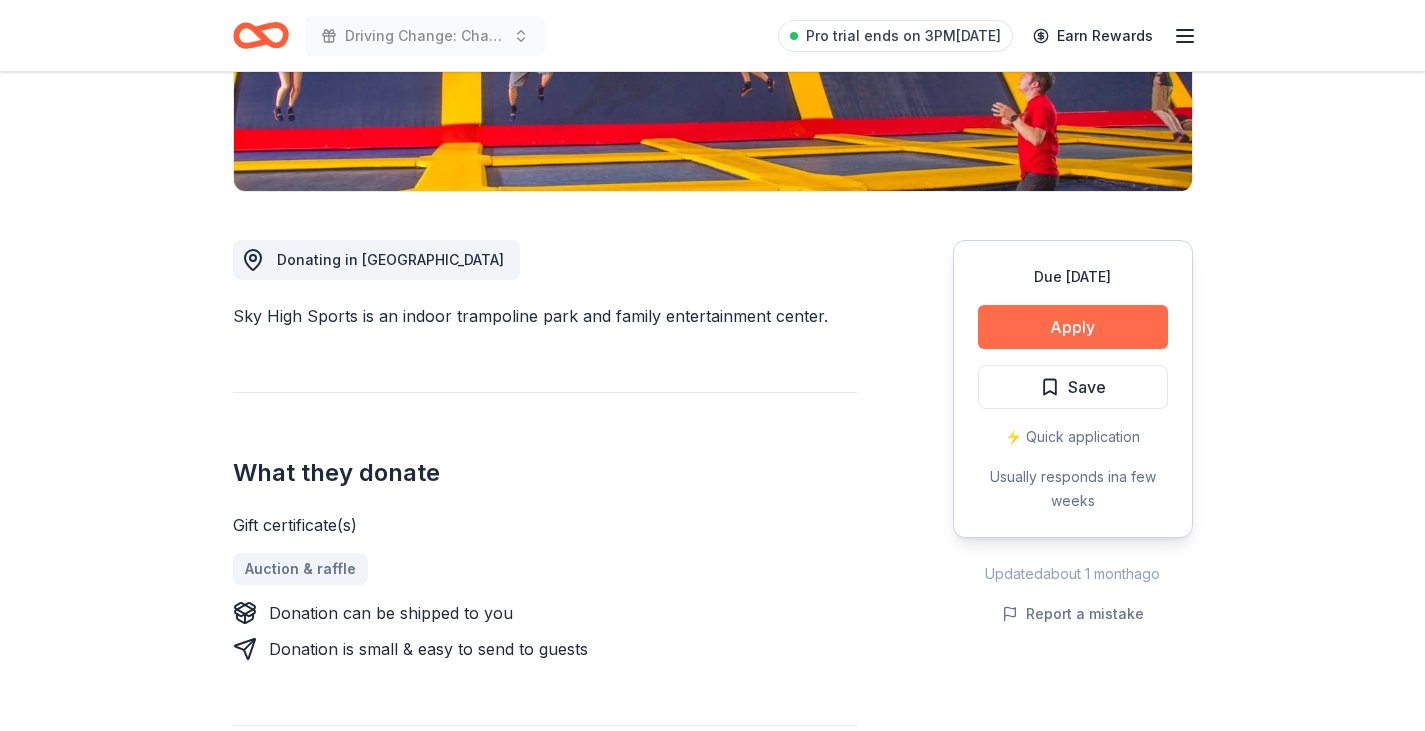 click on "Apply" at bounding box center [1073, 327] 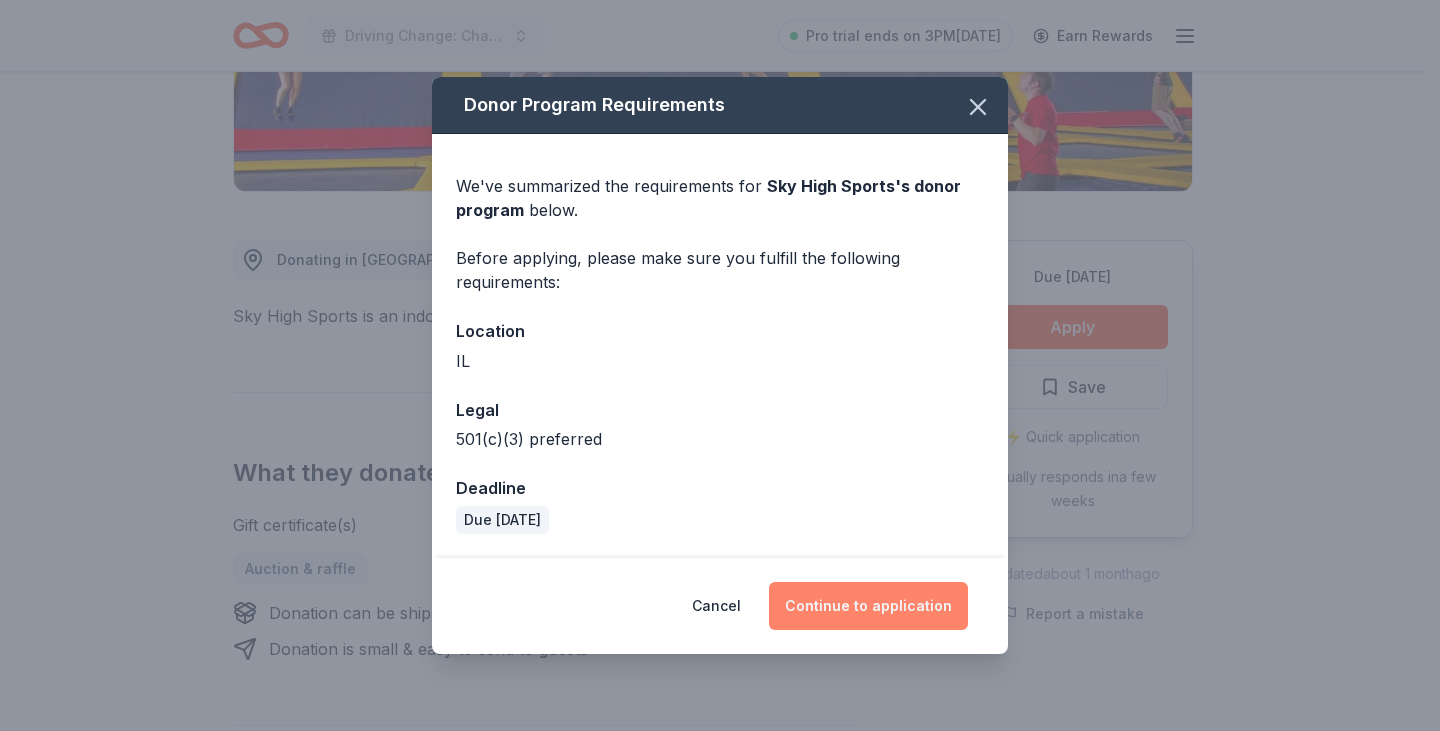 click on "Continue to application" at bounding box center [868, 606] 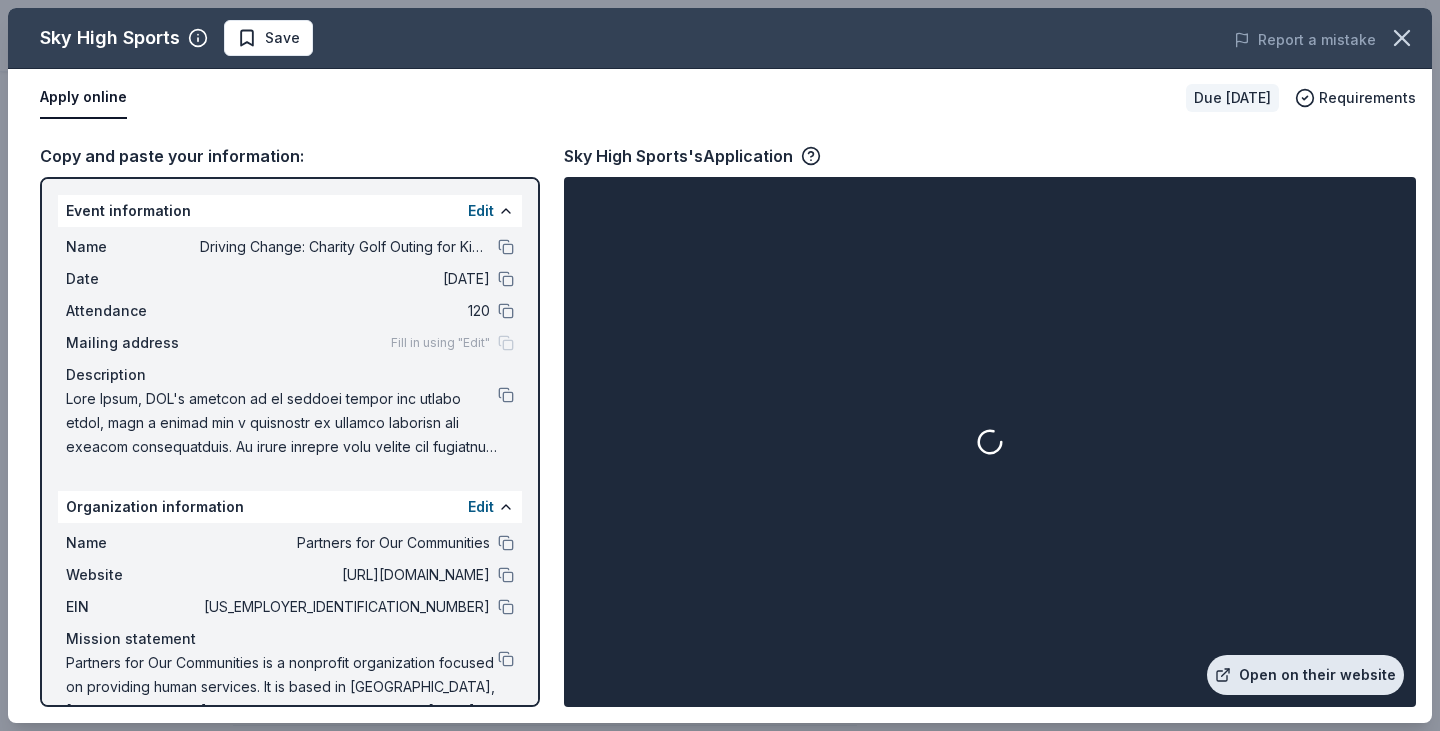 click on "Open on their website" at bounding box center (1305, 675) 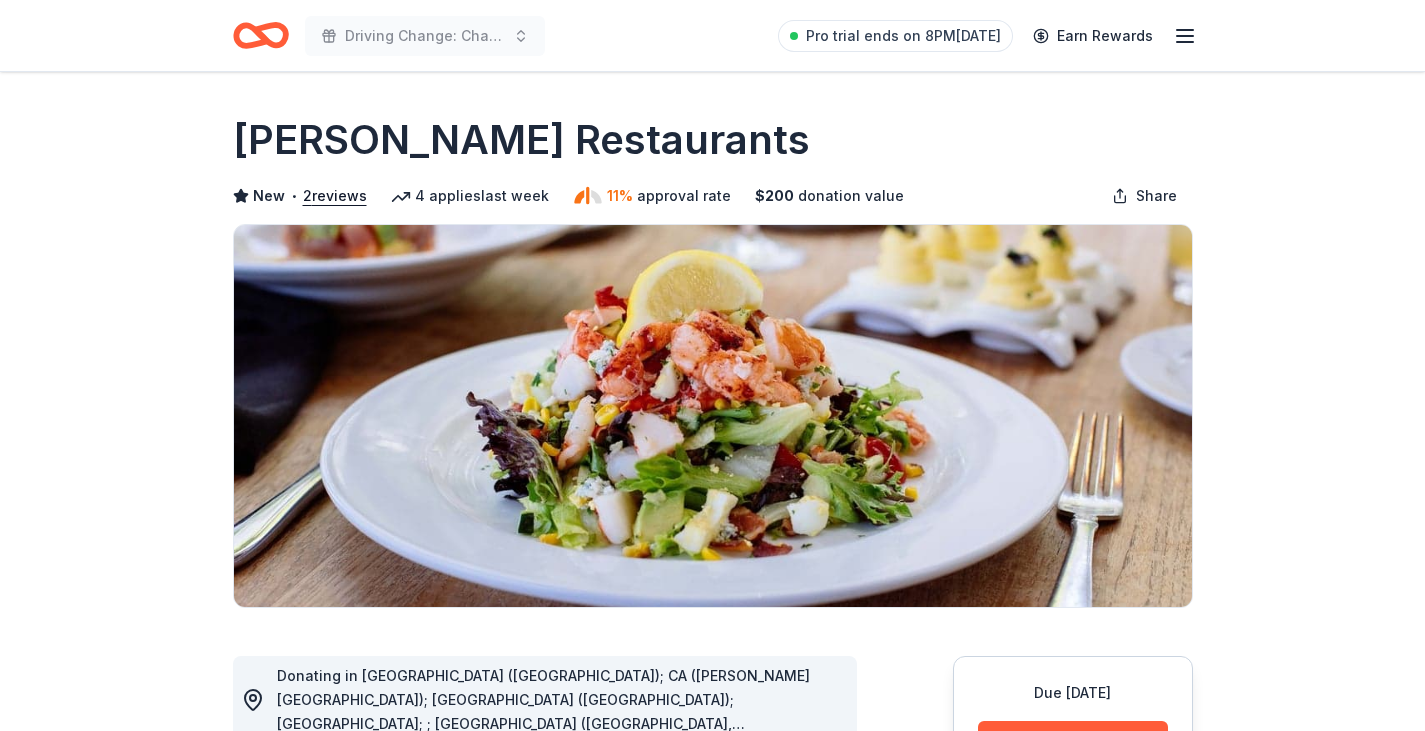 scroll, scrollTop: 0, scrollLeft: 0, axis: both 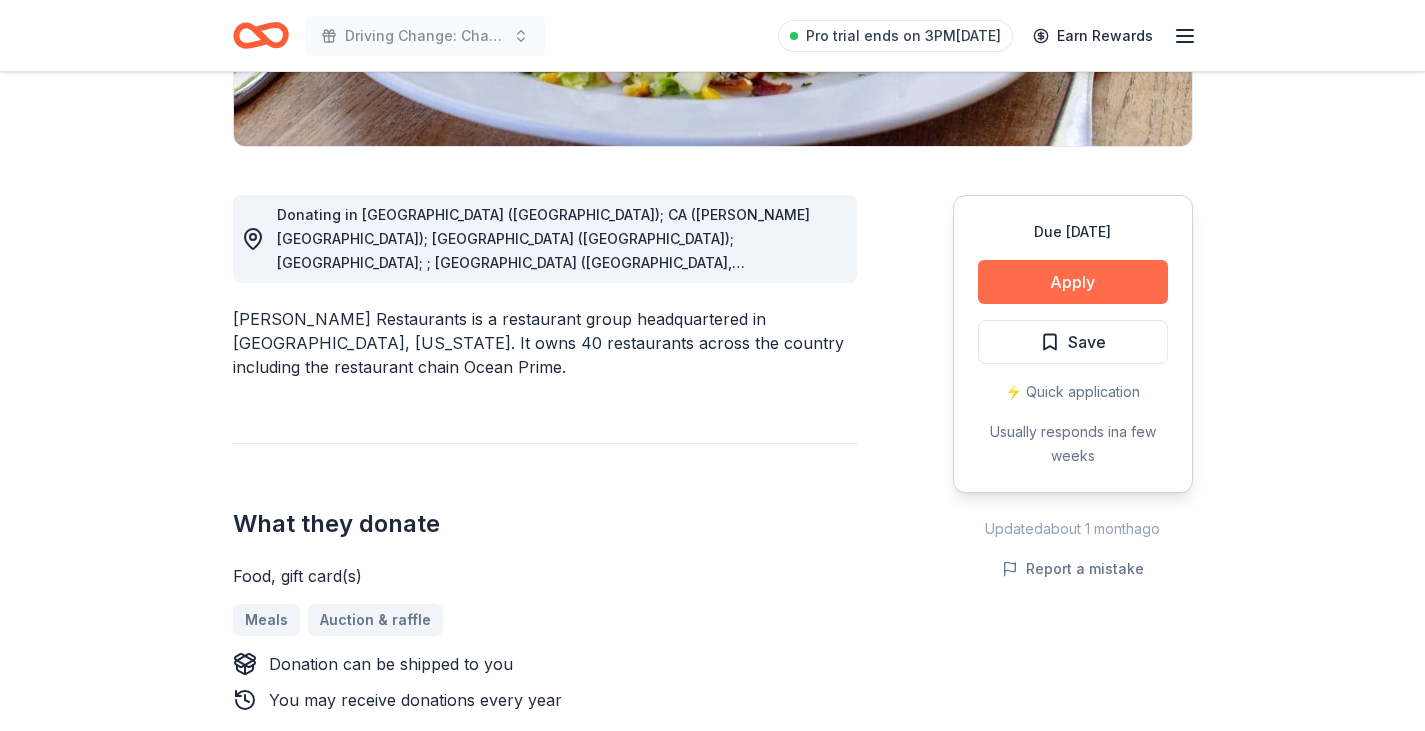 click on "Apply" at bounding box center (1073, 282) 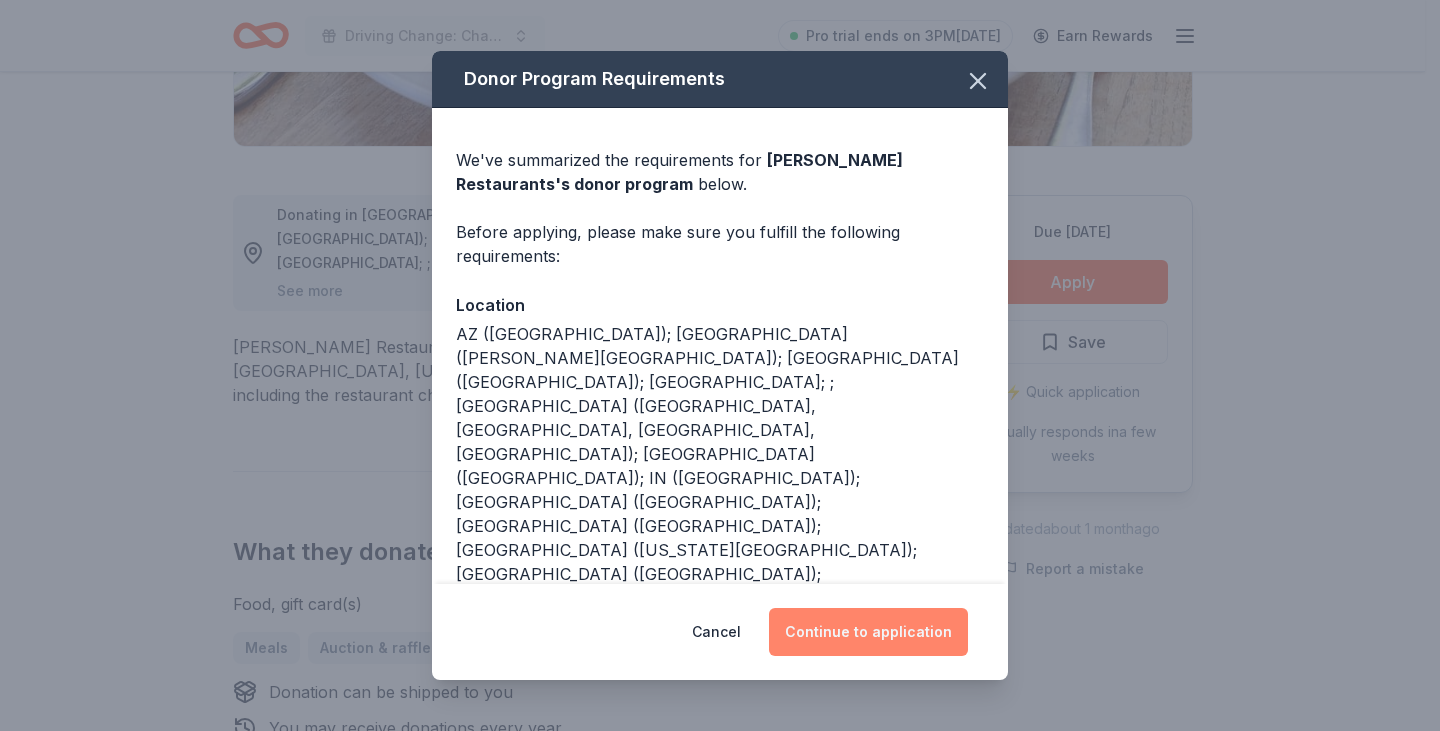 click on "Continue to application" at bounding box center [868, 632] 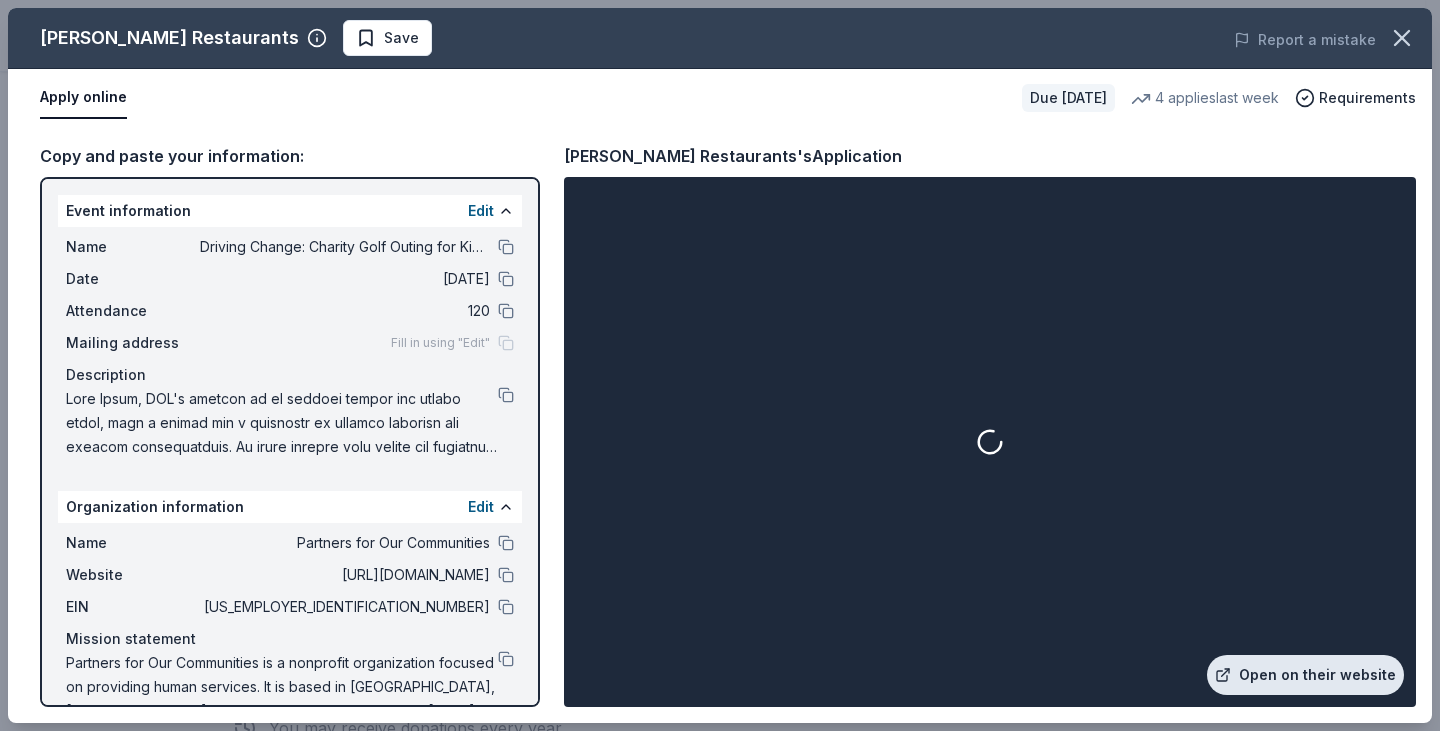 click on "Open on their website" at bounding box center (1305, 675) 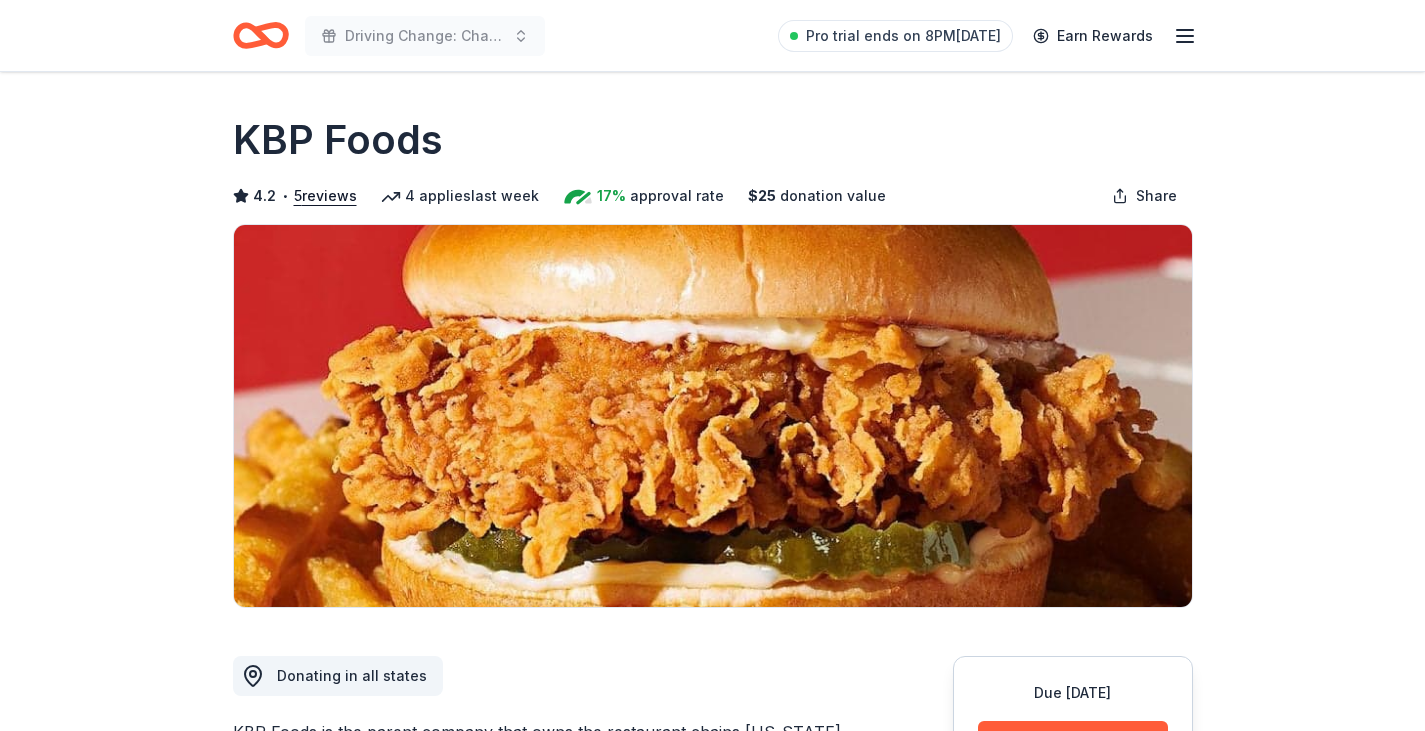 scroll, scrollTop: 0, scrollLeft: 0, axis: both 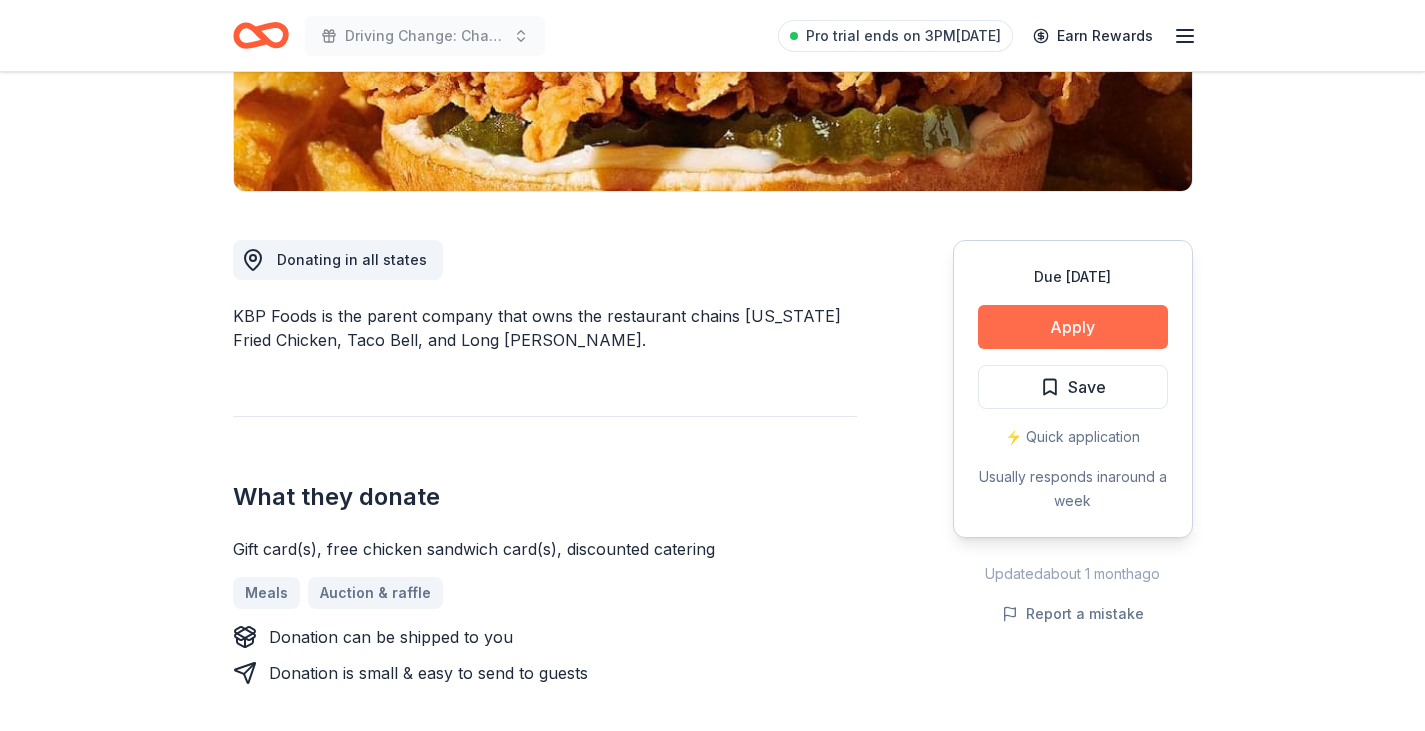 click on "Apply" at bounding box center (1073, 327) 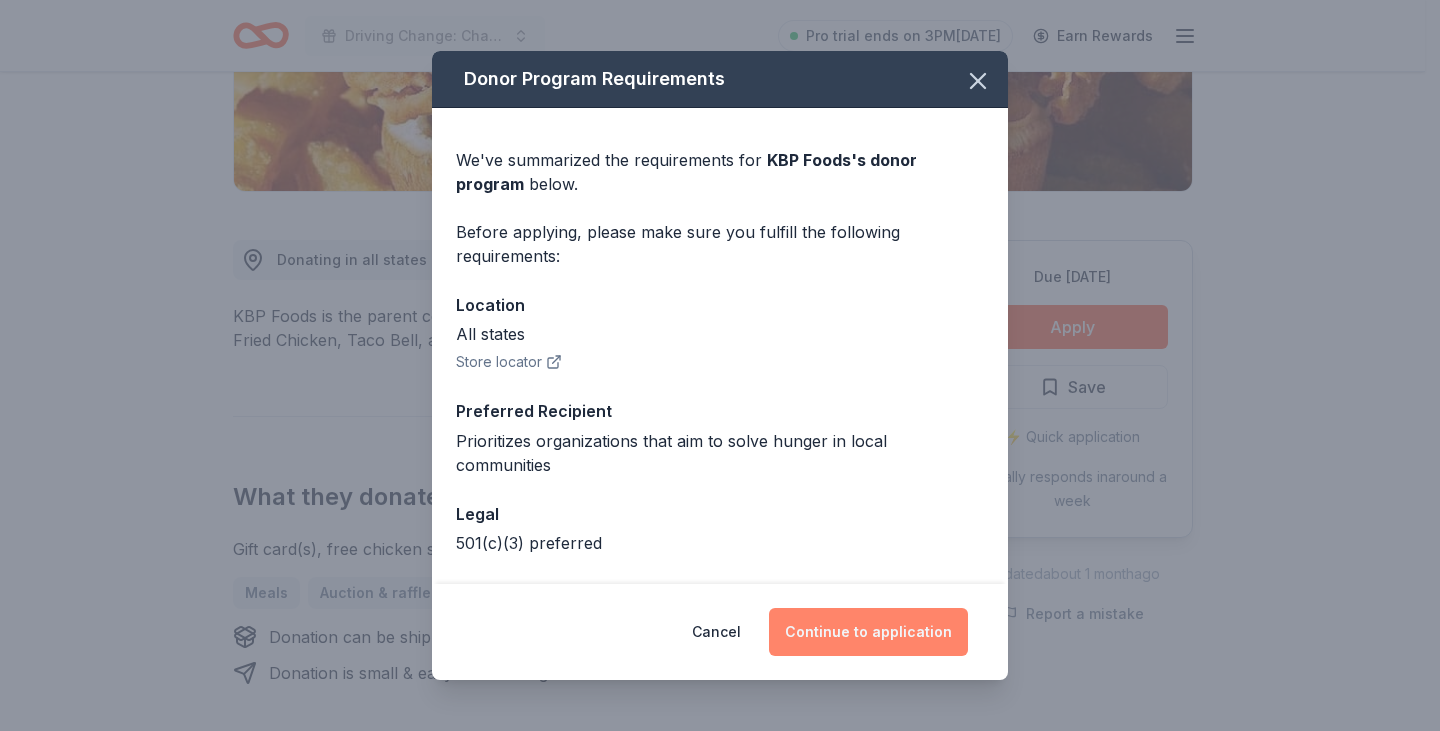 click on "Continue to application" at bounding box center (868, 632) 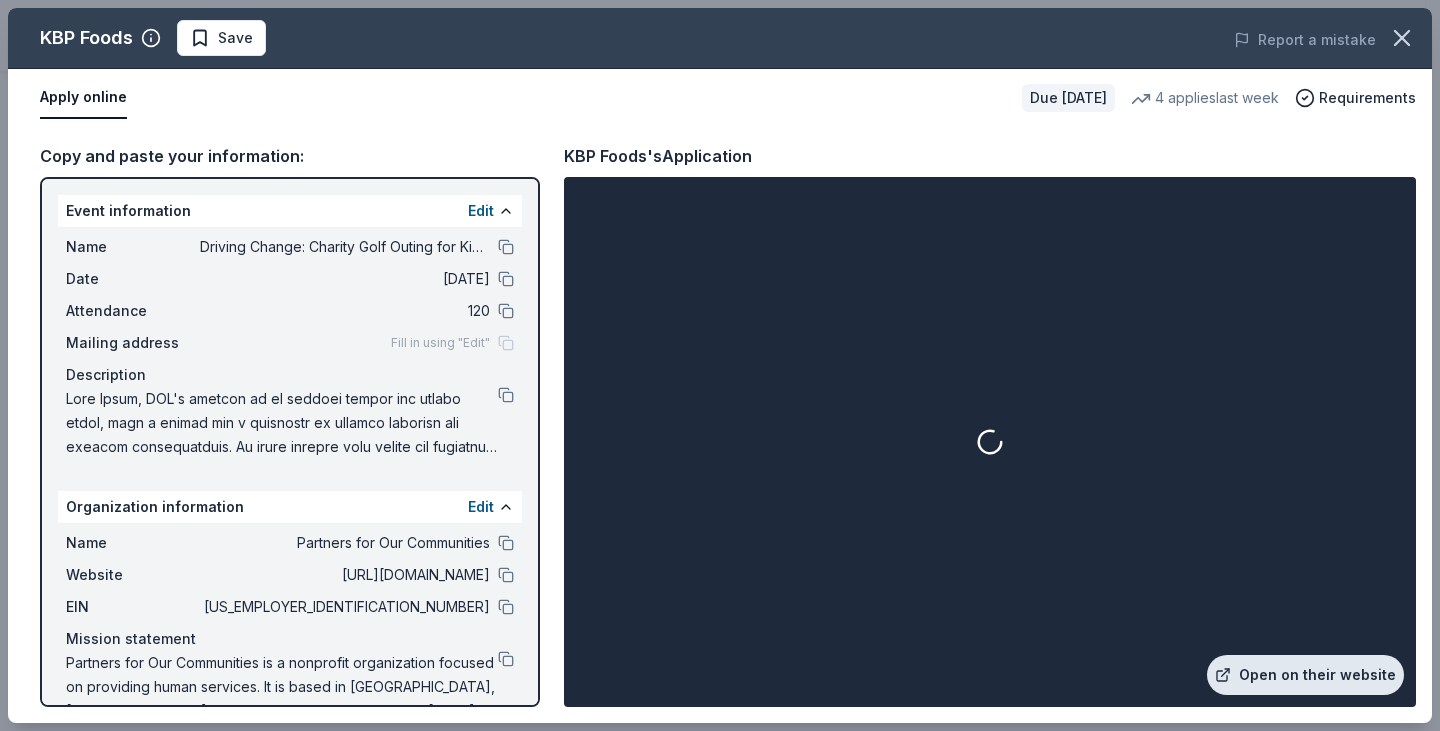 click on "Open on their website" at bounding box center [1305, 675] 